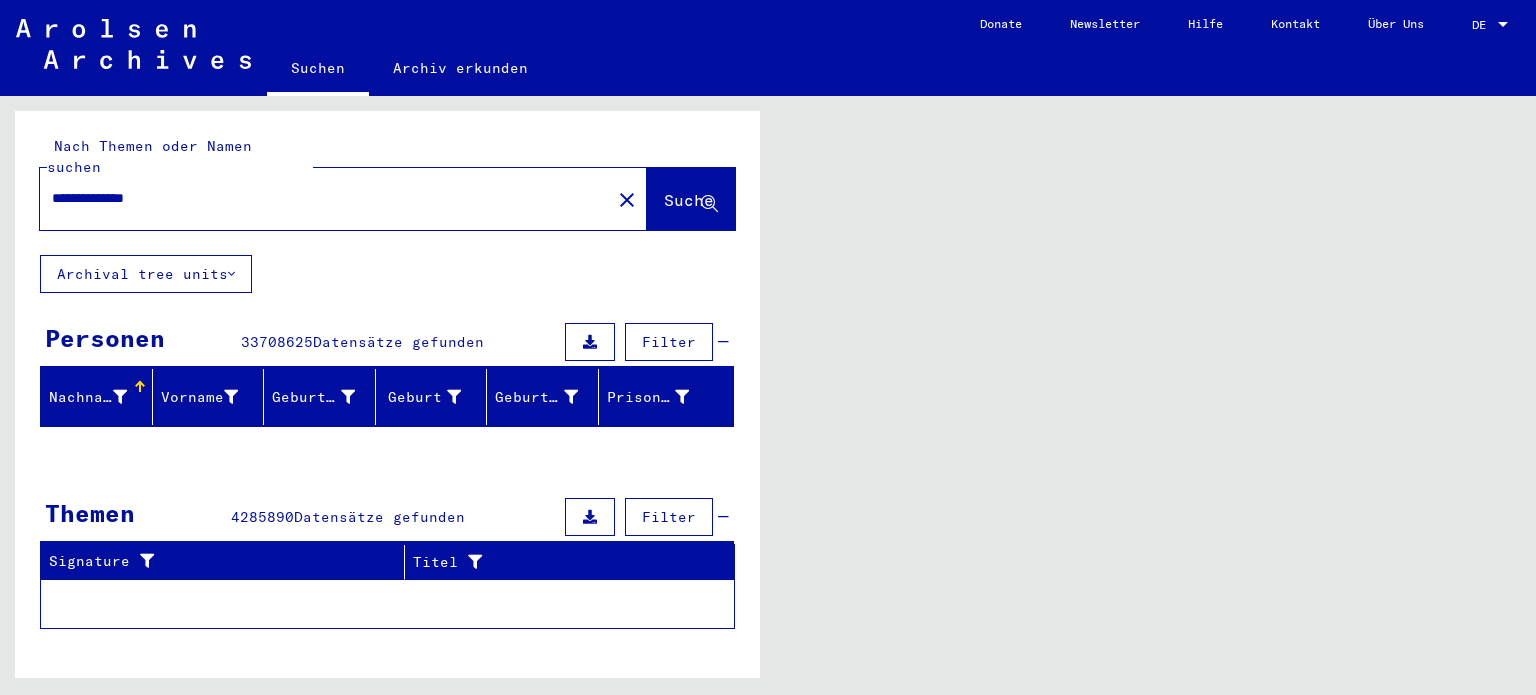 scroll, scrollTop: 0, scrollLeft: 0, axis: both 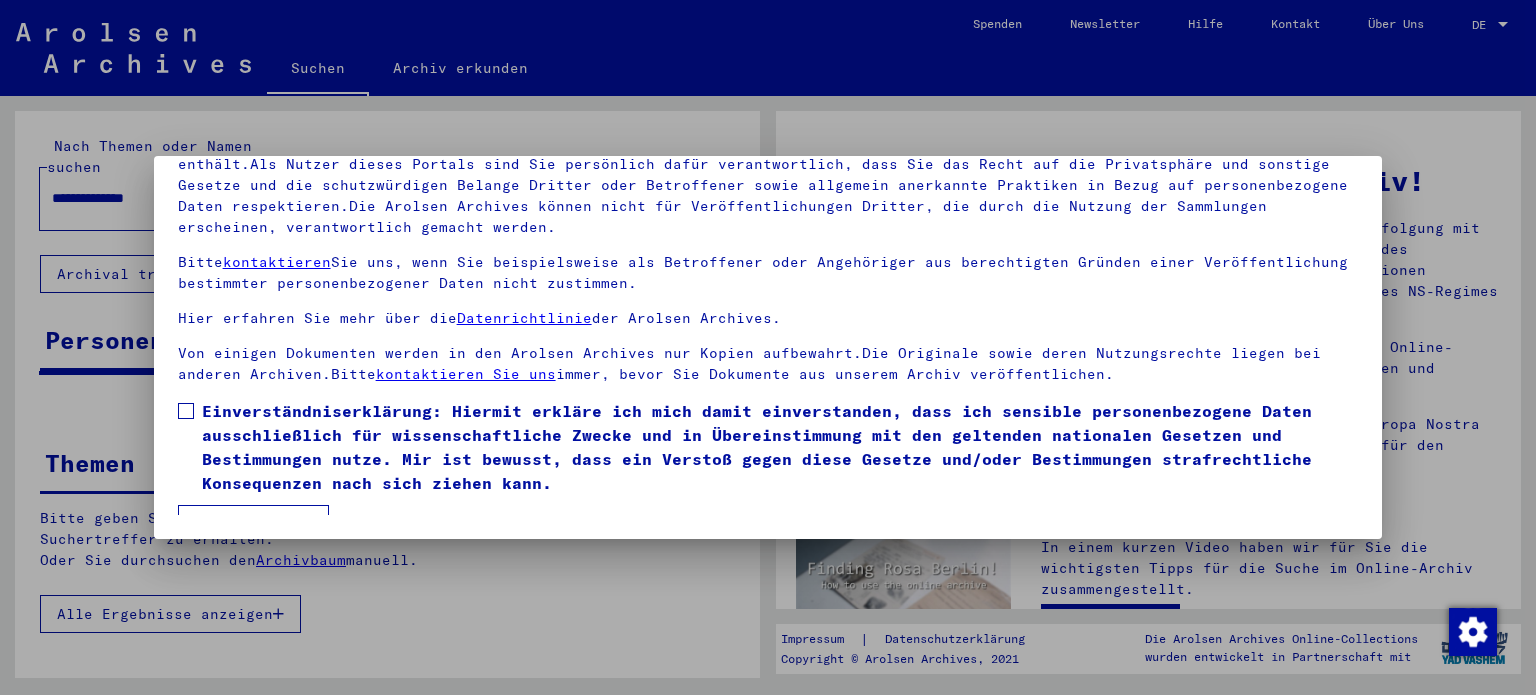 click at bounding box center [186, 411] 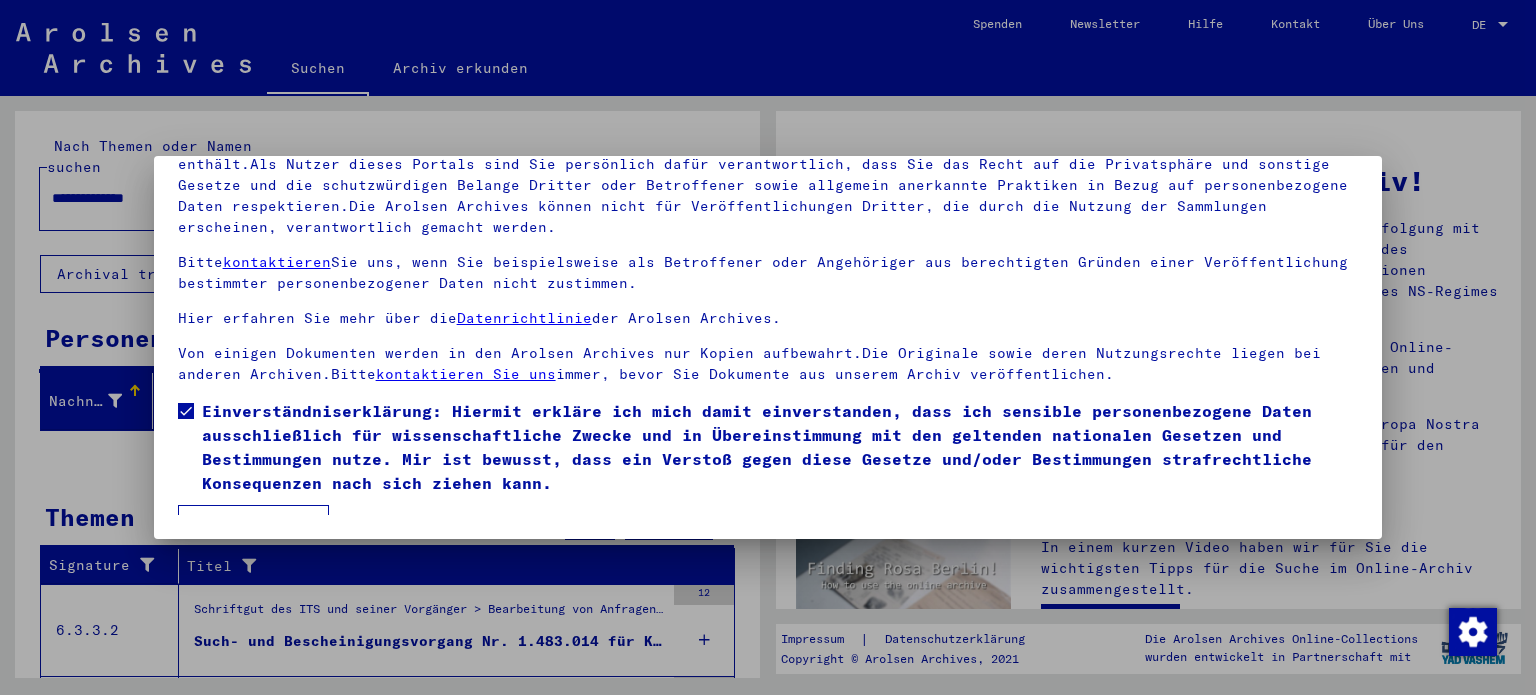 scroll, scrollTop: 28, scrollLeft: 0, axis: vertical 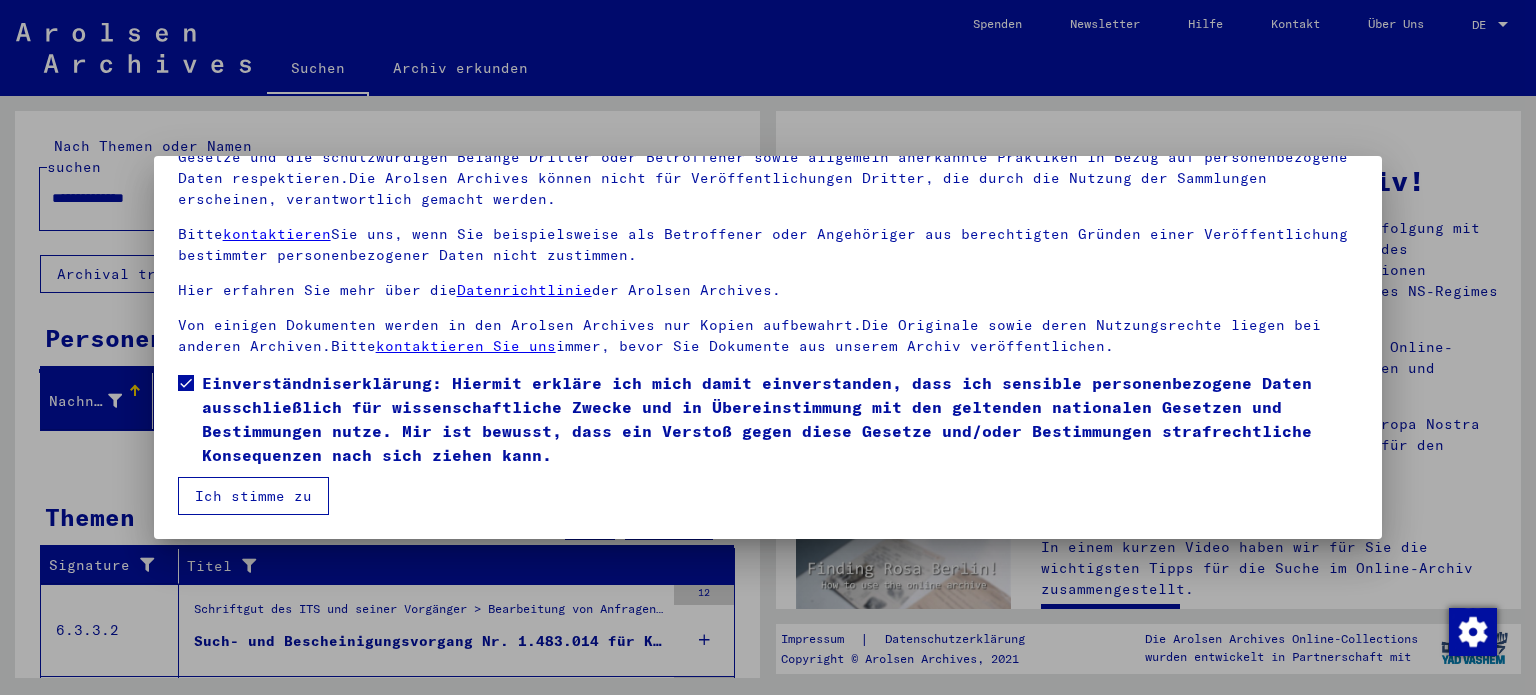 click on "Ich stimme zu" at bounding box center (253, 496) 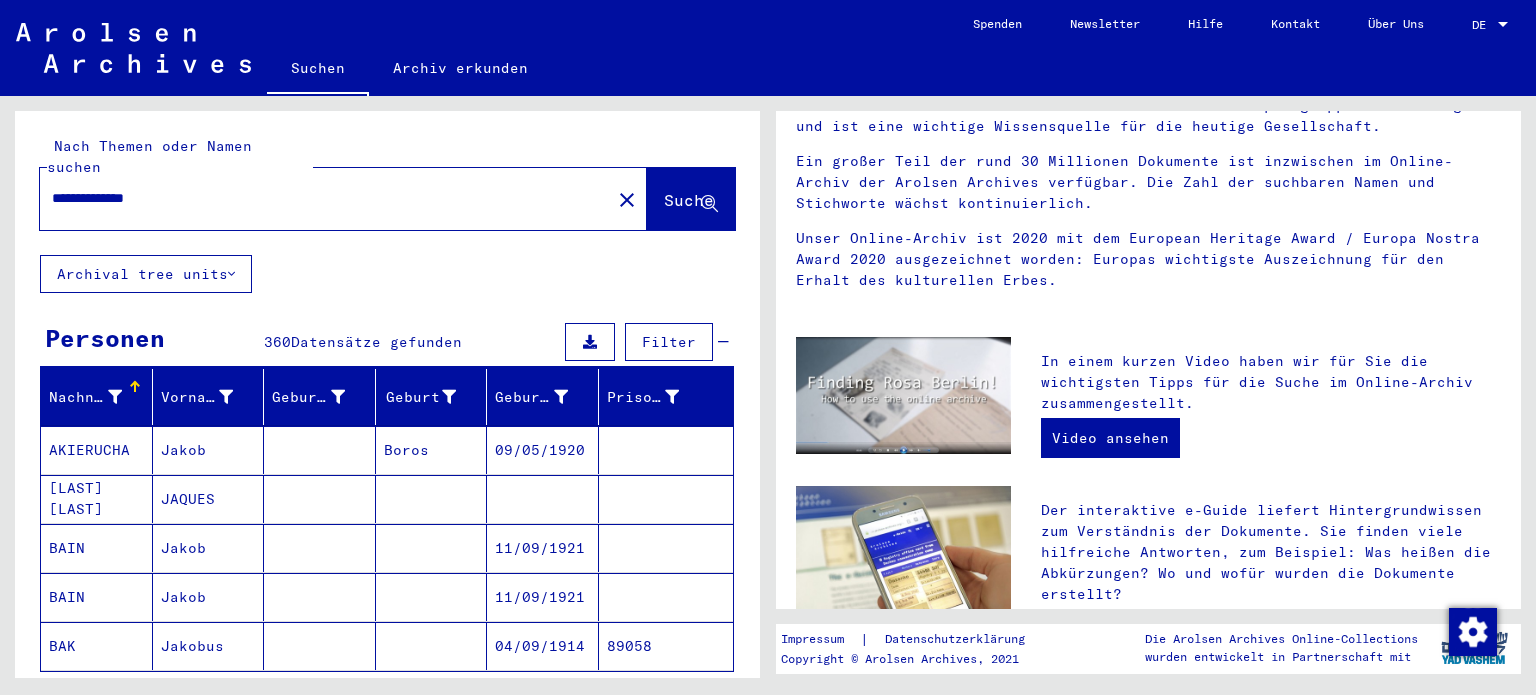 scroll, scrollTop: 0, scrollLeft: 0, axis: both 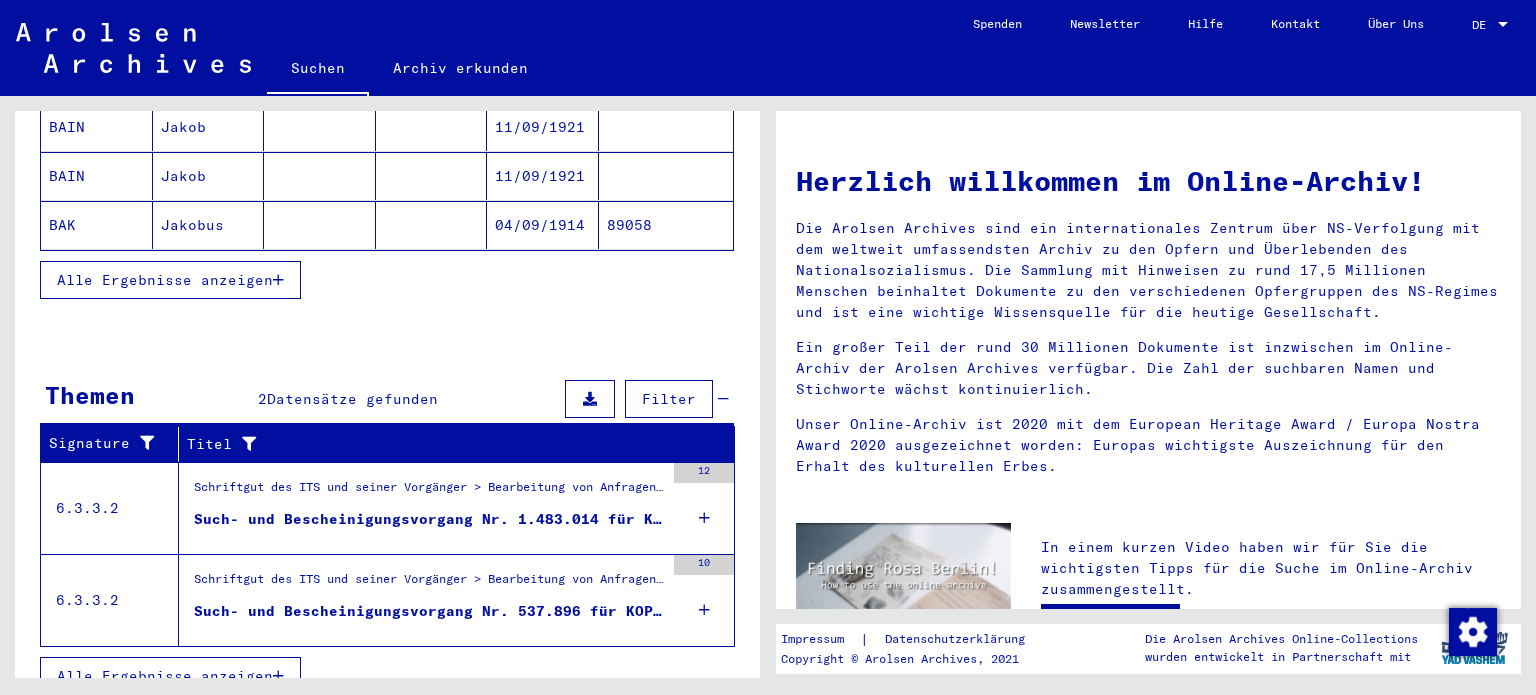 click at bounding box center (704, 518) 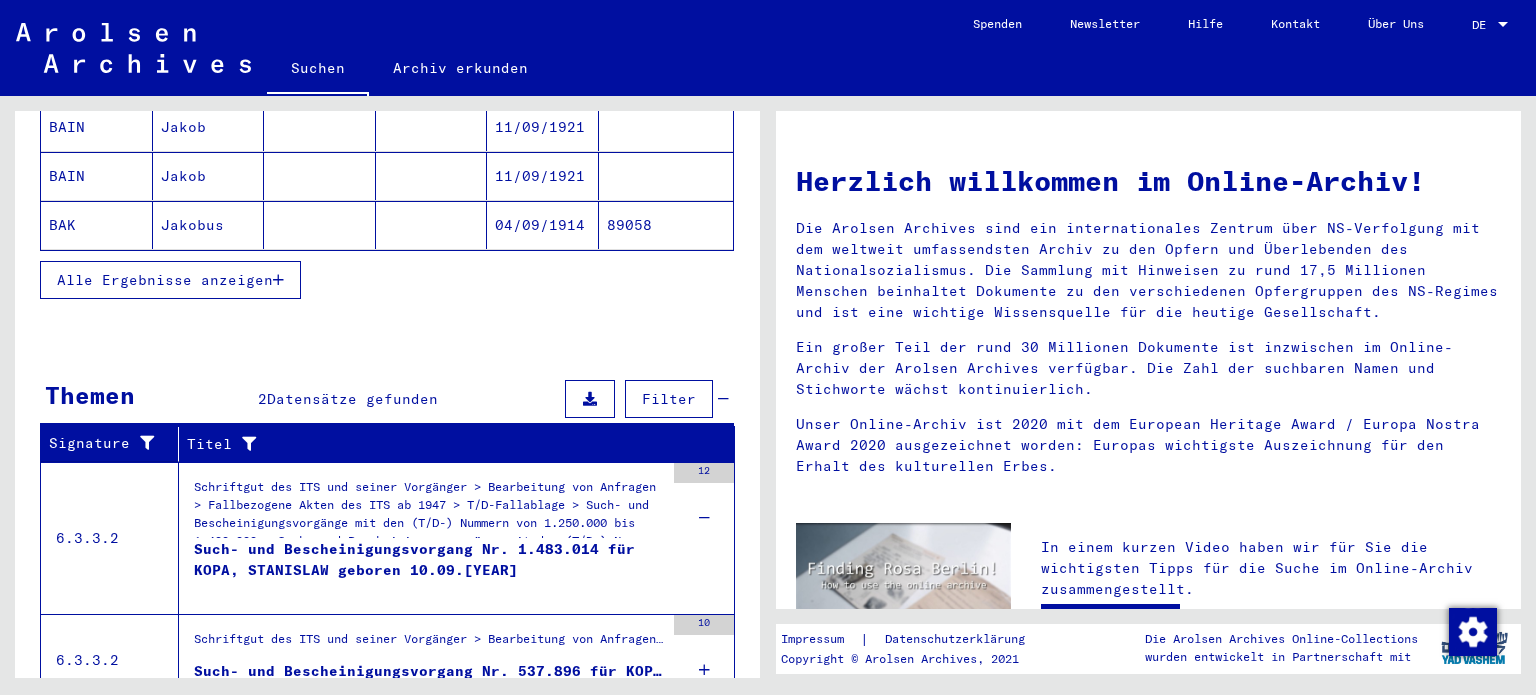 drag, startPoint x: 761, startPoint y: 478, endPoint x: 761, endPoint y: 513, distance: 35 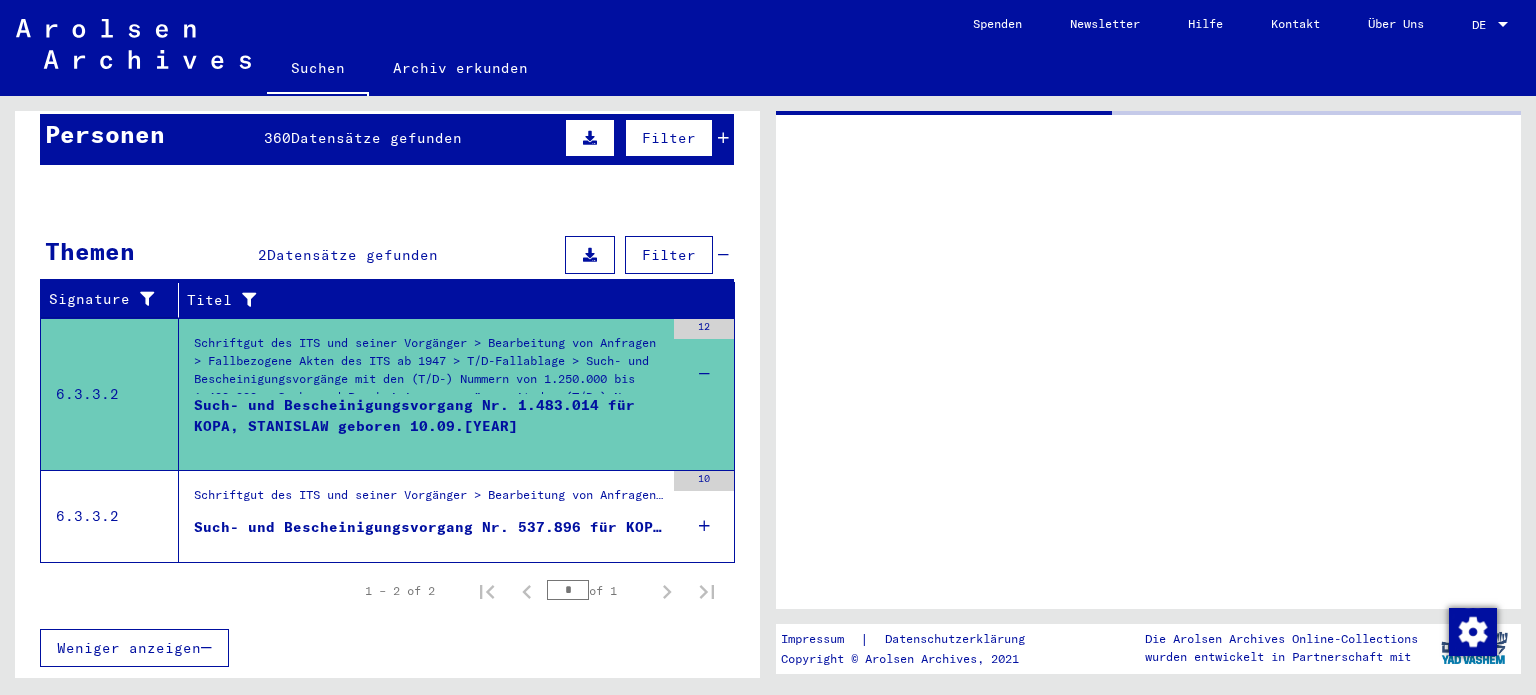 scroll, scrollTop: 178, scrollLeft: 0, axis: vertical 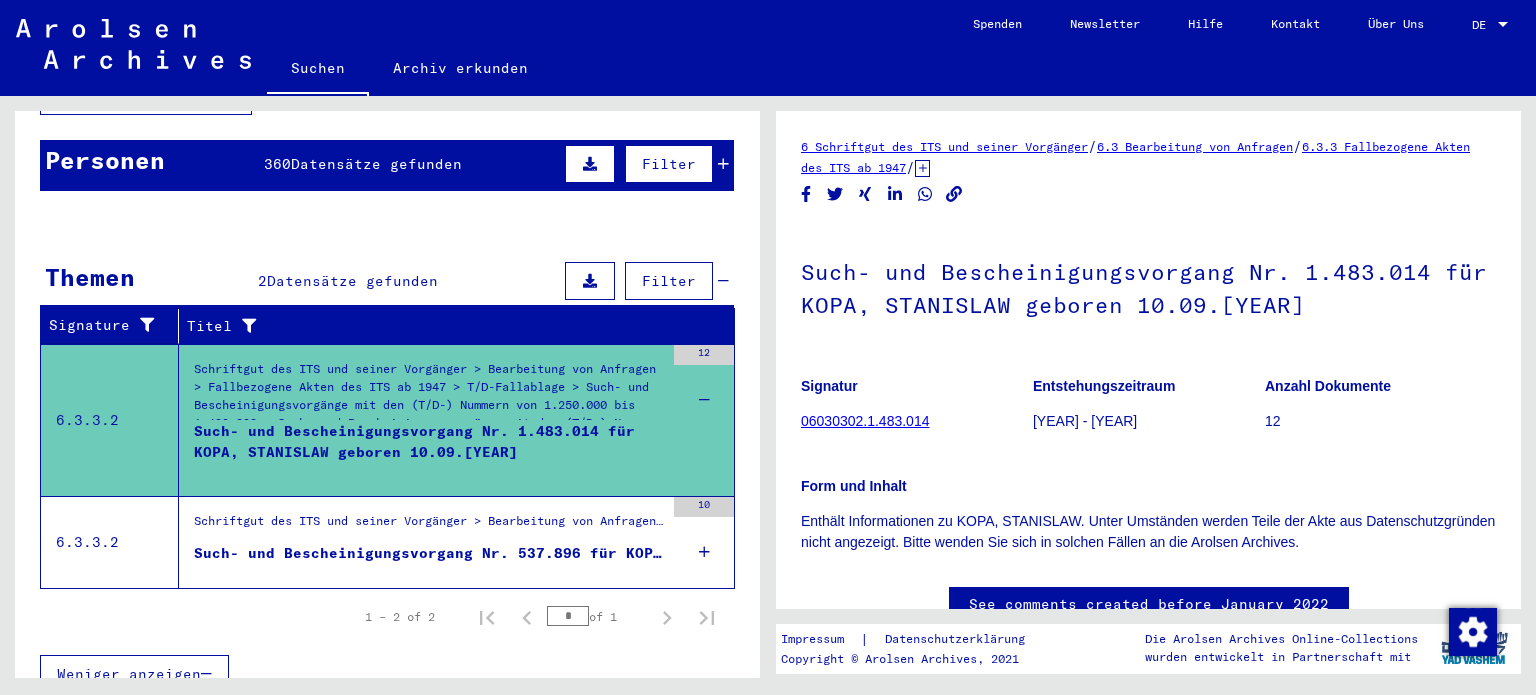 click on "Schriftgut des ITS und seiner Vorgänger > Bearbeitung von Anfragen > Fallbezogene Akten des ITS ab 1947 > T/D-Fallablage > Such- und Bescheinigungsvorgänge mit den (T/D-) Nummern von 500.000 bis 749.999 > Such- und Bescheinigungsvorgänge mit den (T/D-) Nummern von 537.500 bis 537.999" at bounding box center [429, 526] 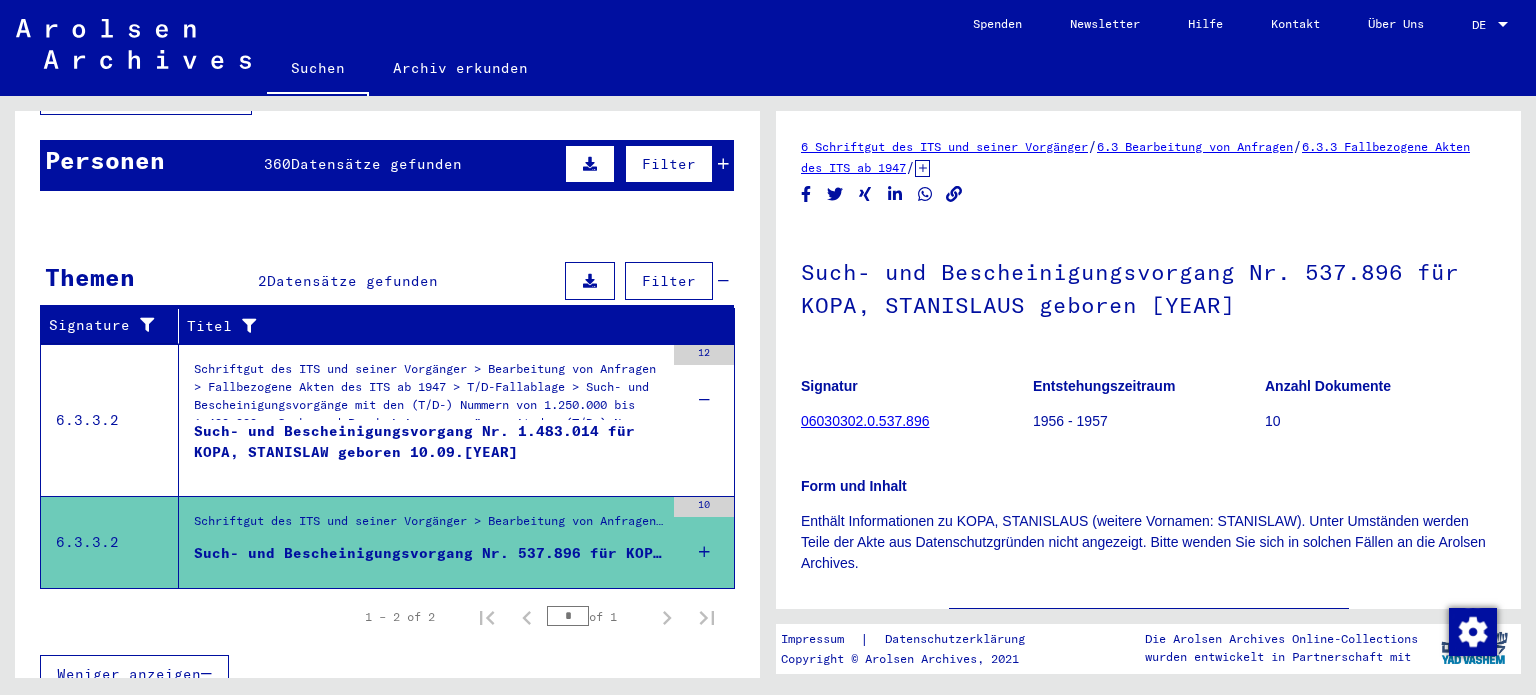 scroll, scrollTop: 0, scrollLeft: 0, axis: both 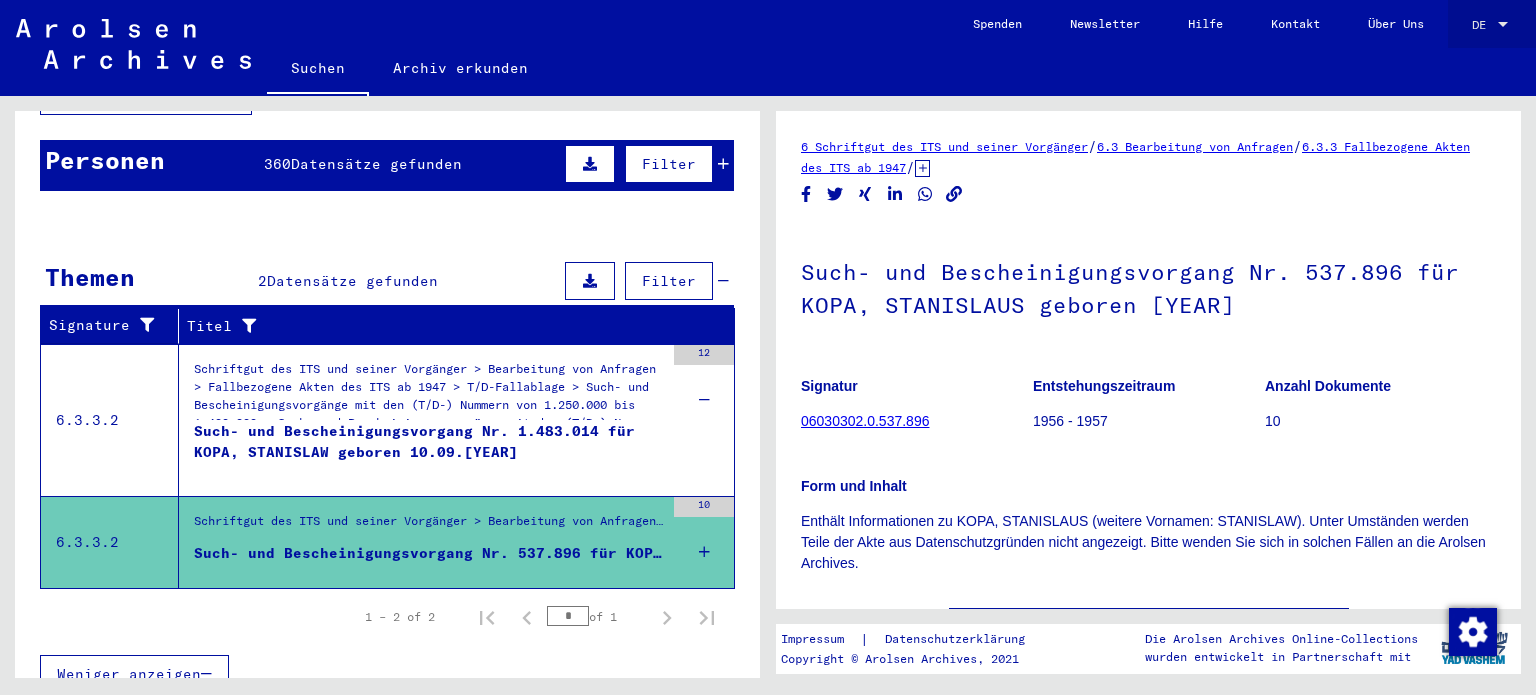 click on "DE DE" 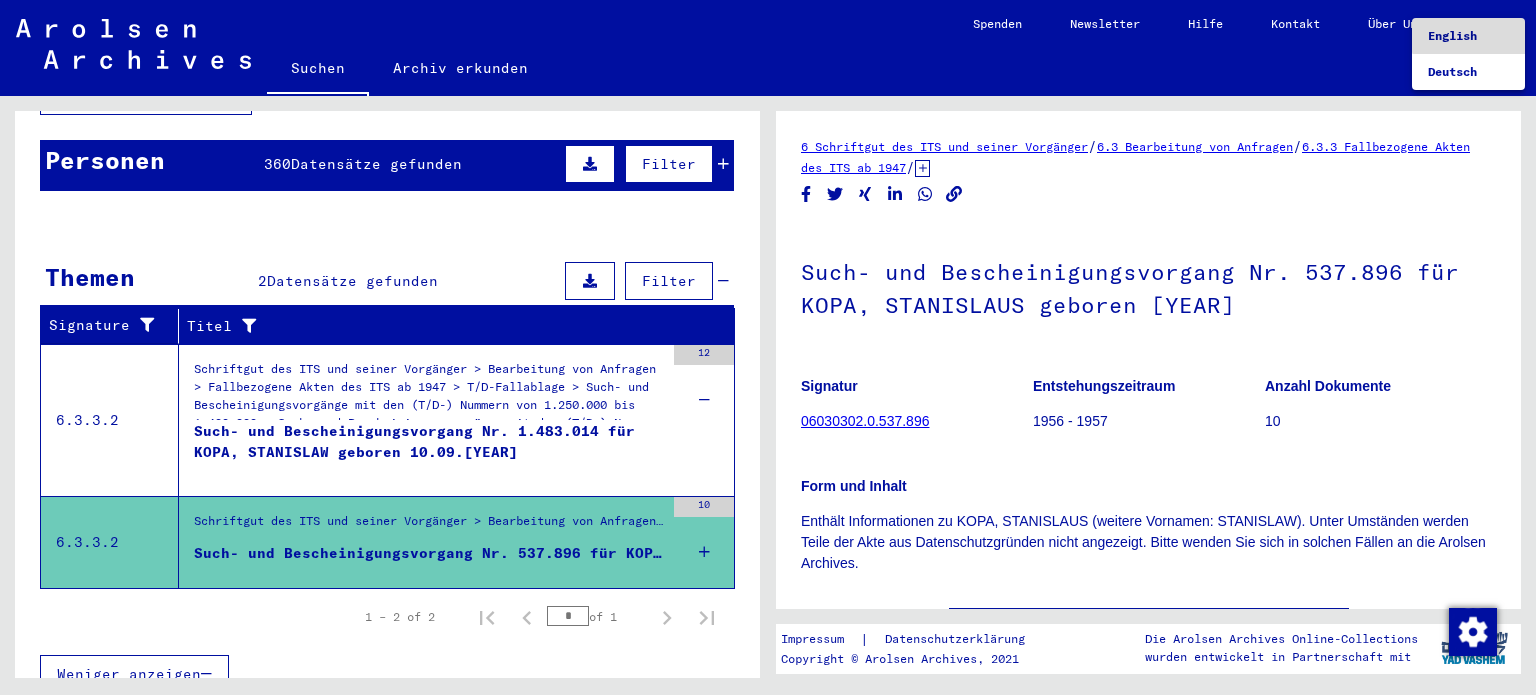 click on "English" at bounding box center (1452, 35) 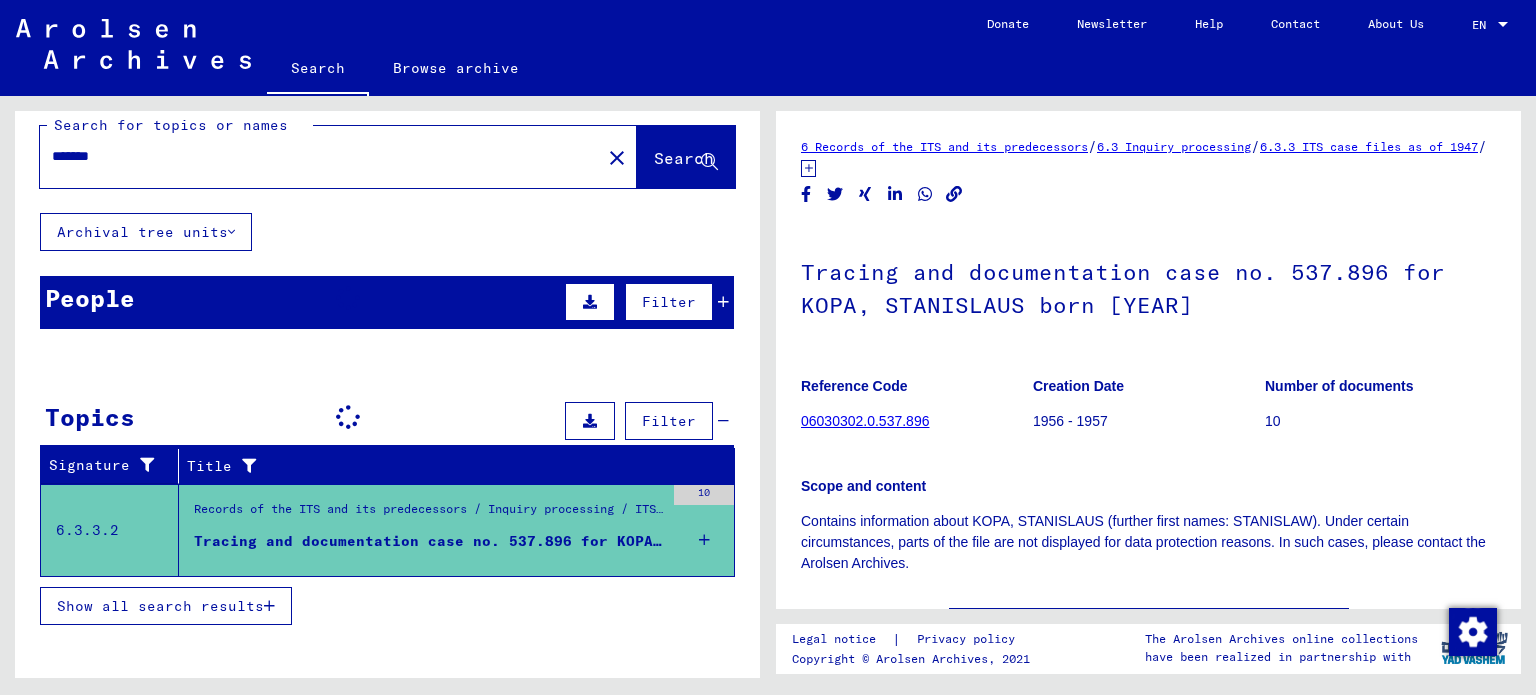 scroll, scrollTop: 0, scrollLeft: 0, axis: both 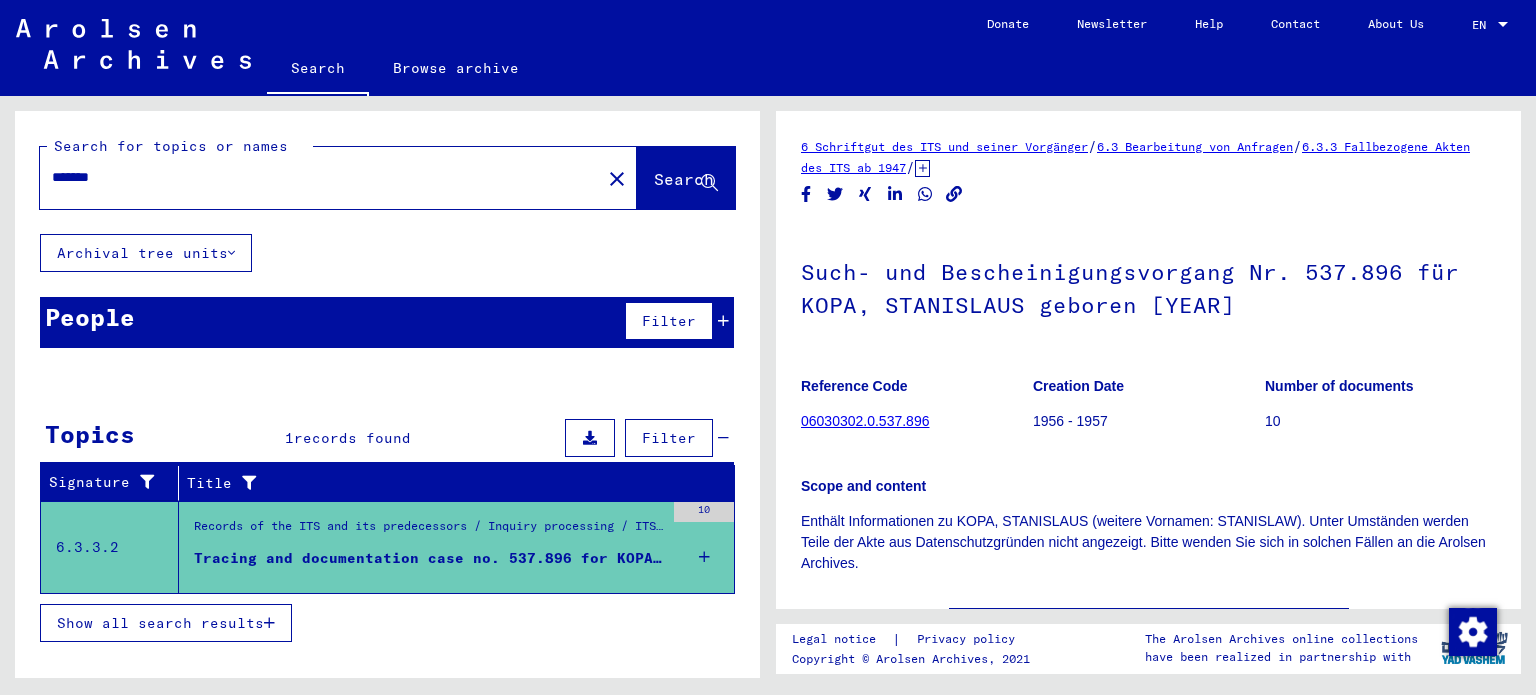 click at bounding box center [269, 623] 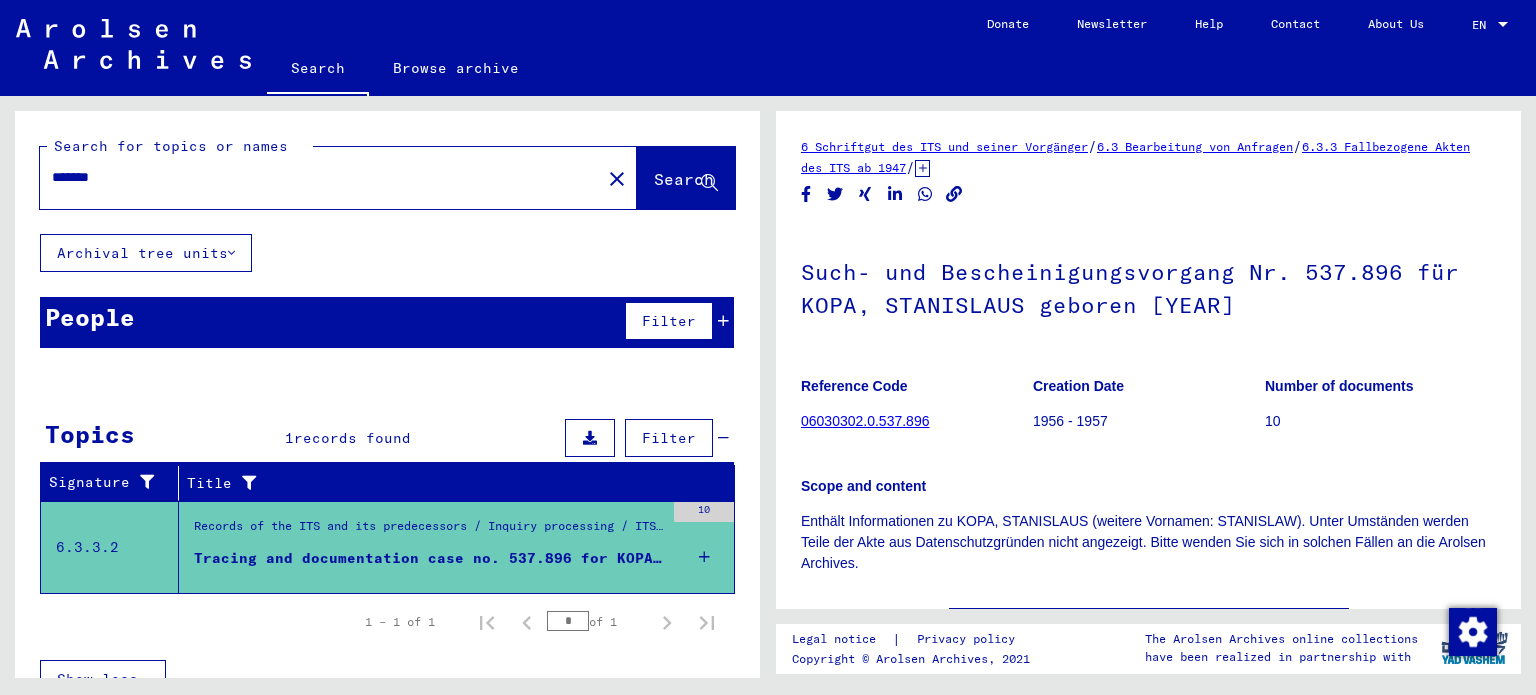 click on "Records of the ITS and its predecessors / Inquiry processing / ITS case files as of 1947 / Repository of T/D cases / Tracing and documentation cases with (T/D) numbers between 500.000 and 749.999 / Tracing and documentation cases with (T/D) numbers between 537.500 and 537.999" at bounding box center (429, 531) 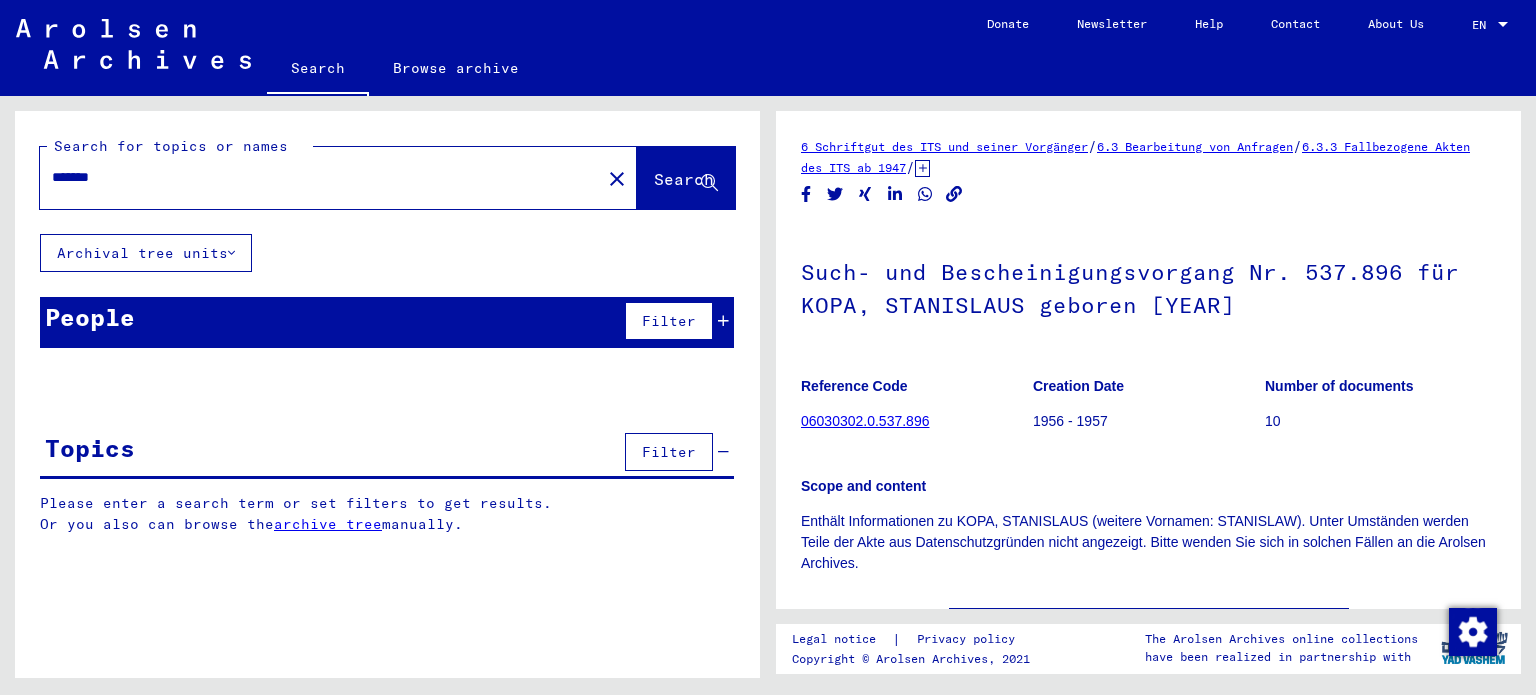 click on "*******" at bounding box center [320, 177] 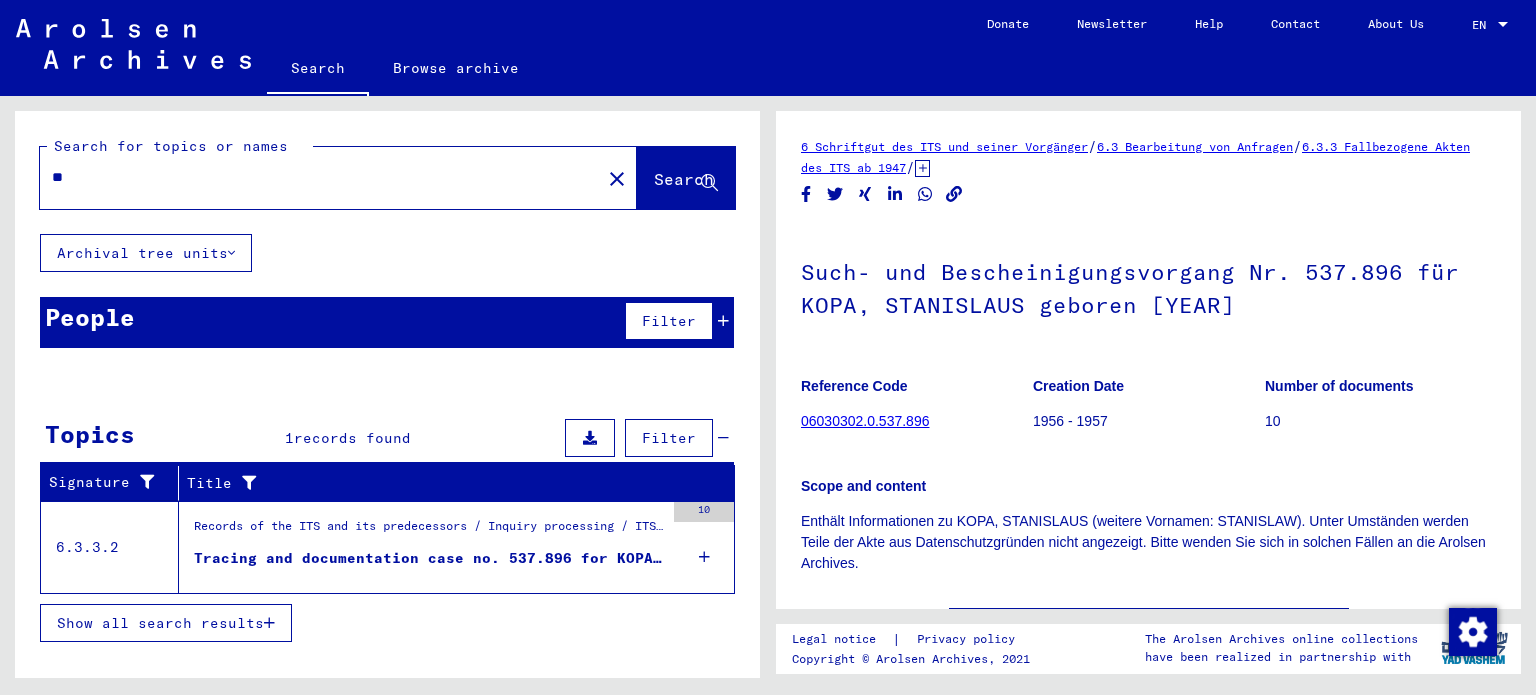 type on "*" 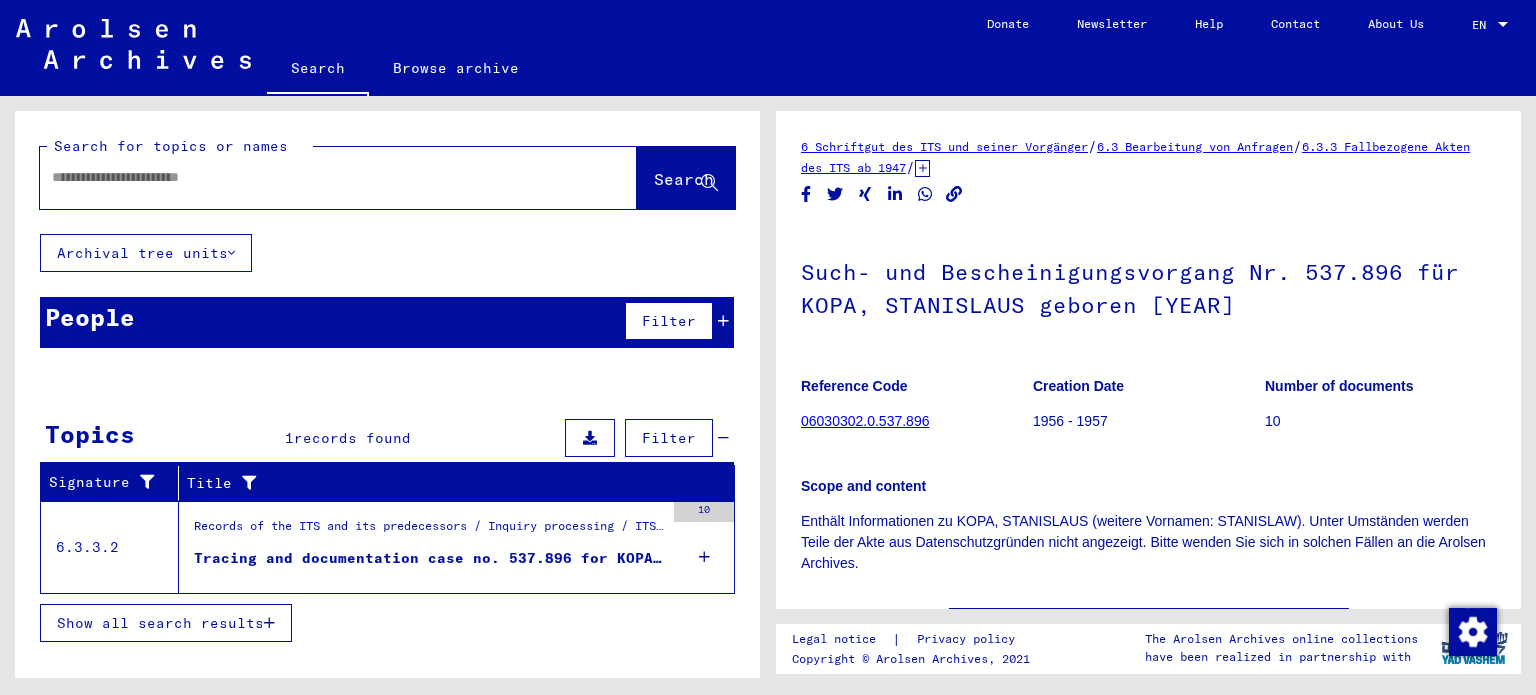 click at bounding box center (320, 177) 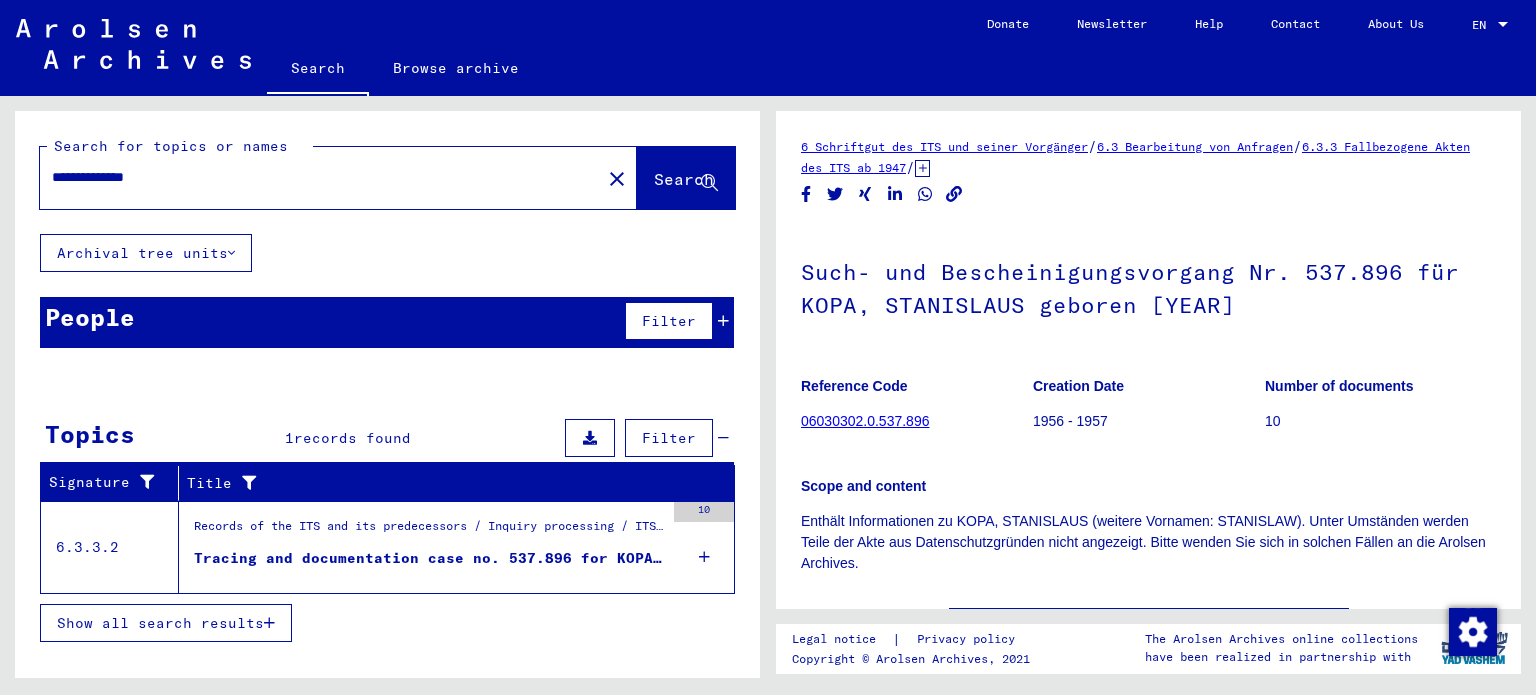 type on "**********" 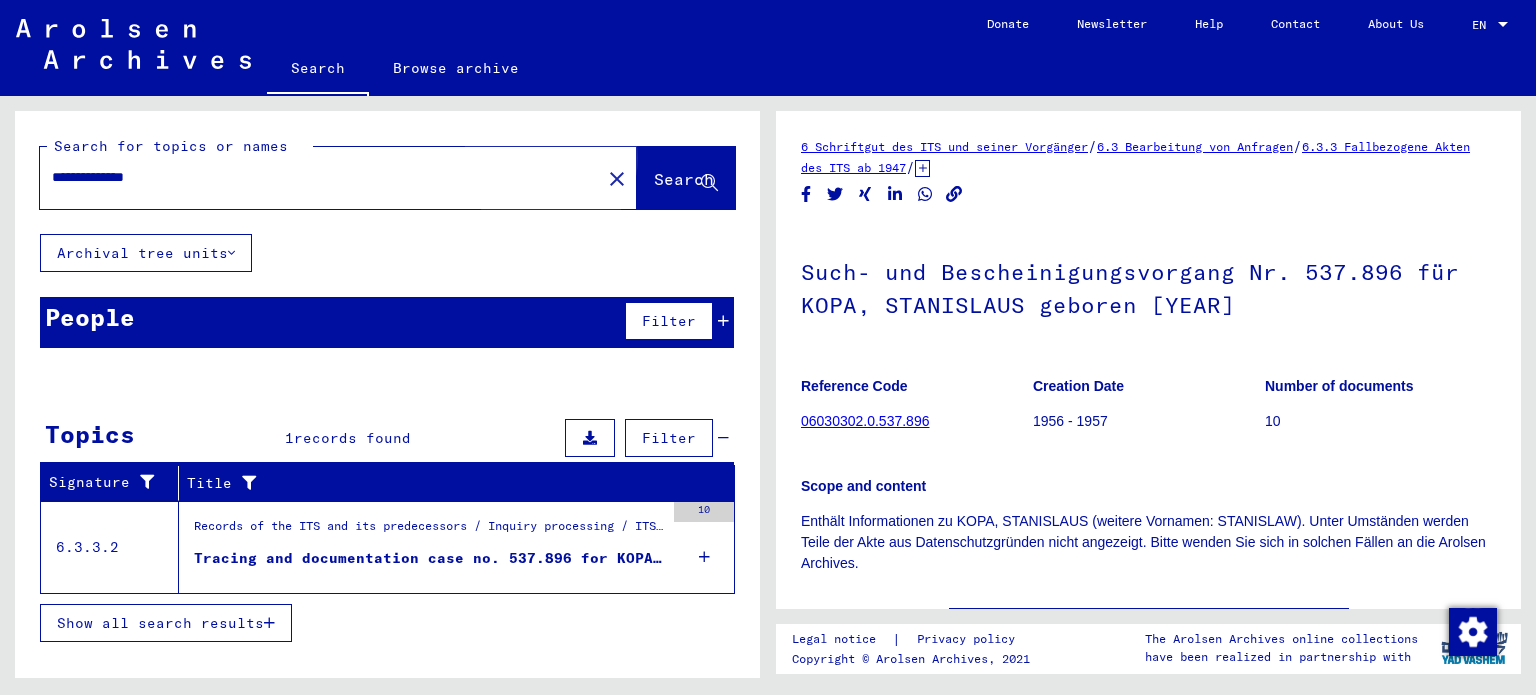 click on "Search" 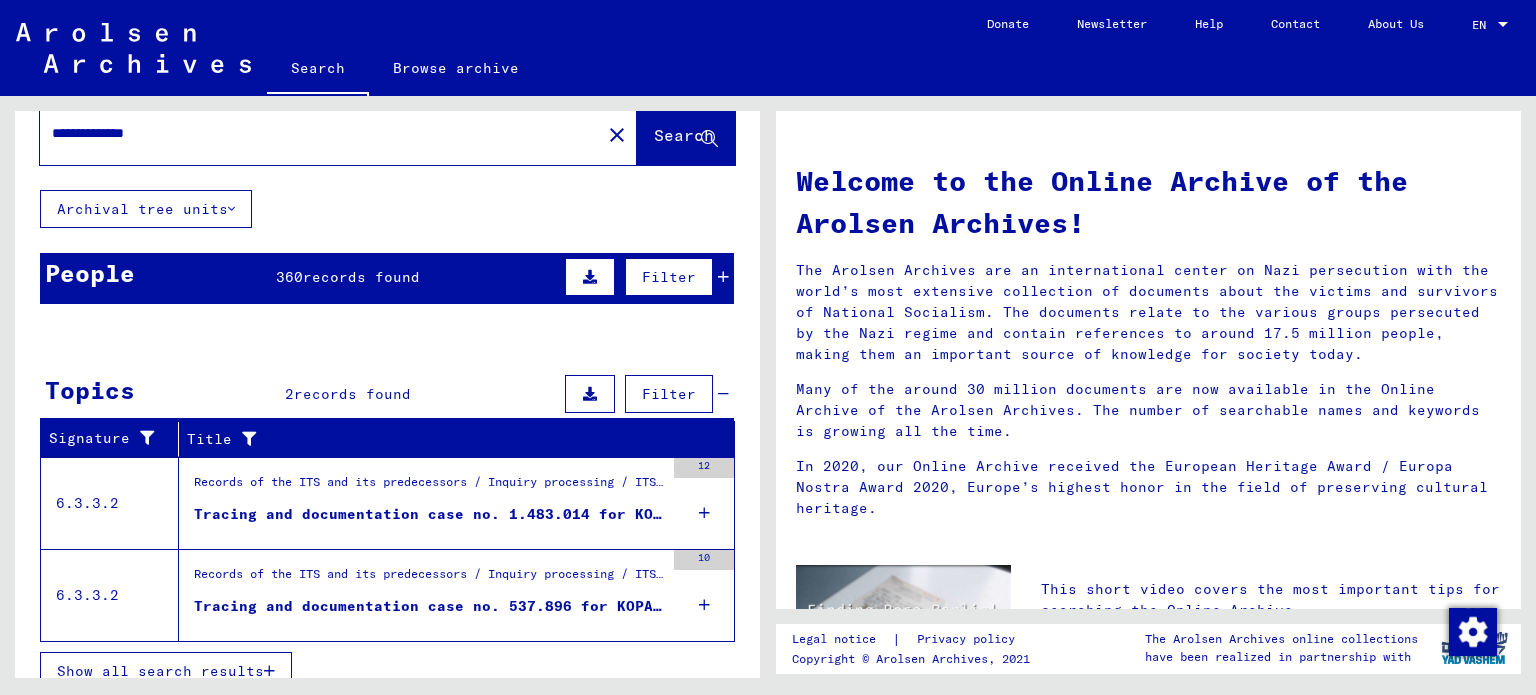 scroll, scrollTop: 62, scrollLeft: 0, axis: vertical 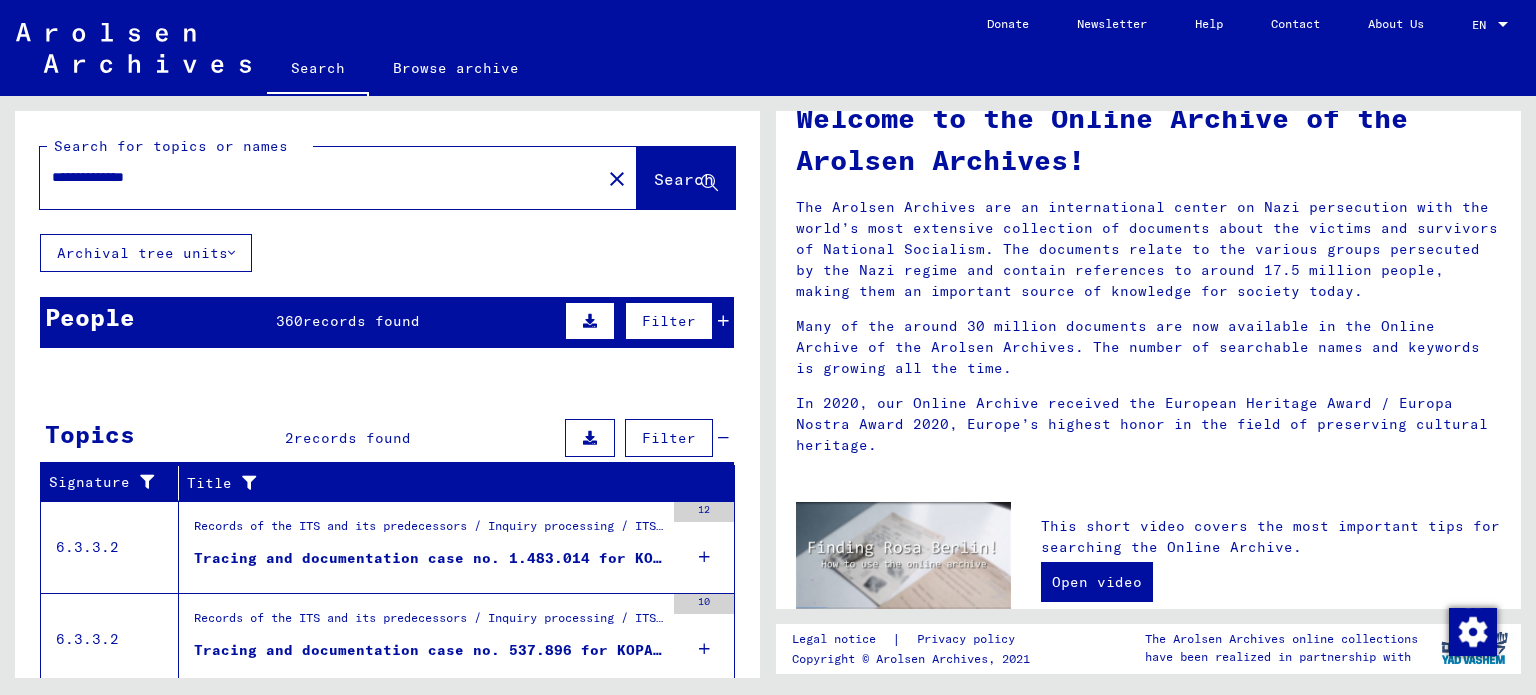 click on "People 360  records found  Filter" at bounding box center [387, 322] 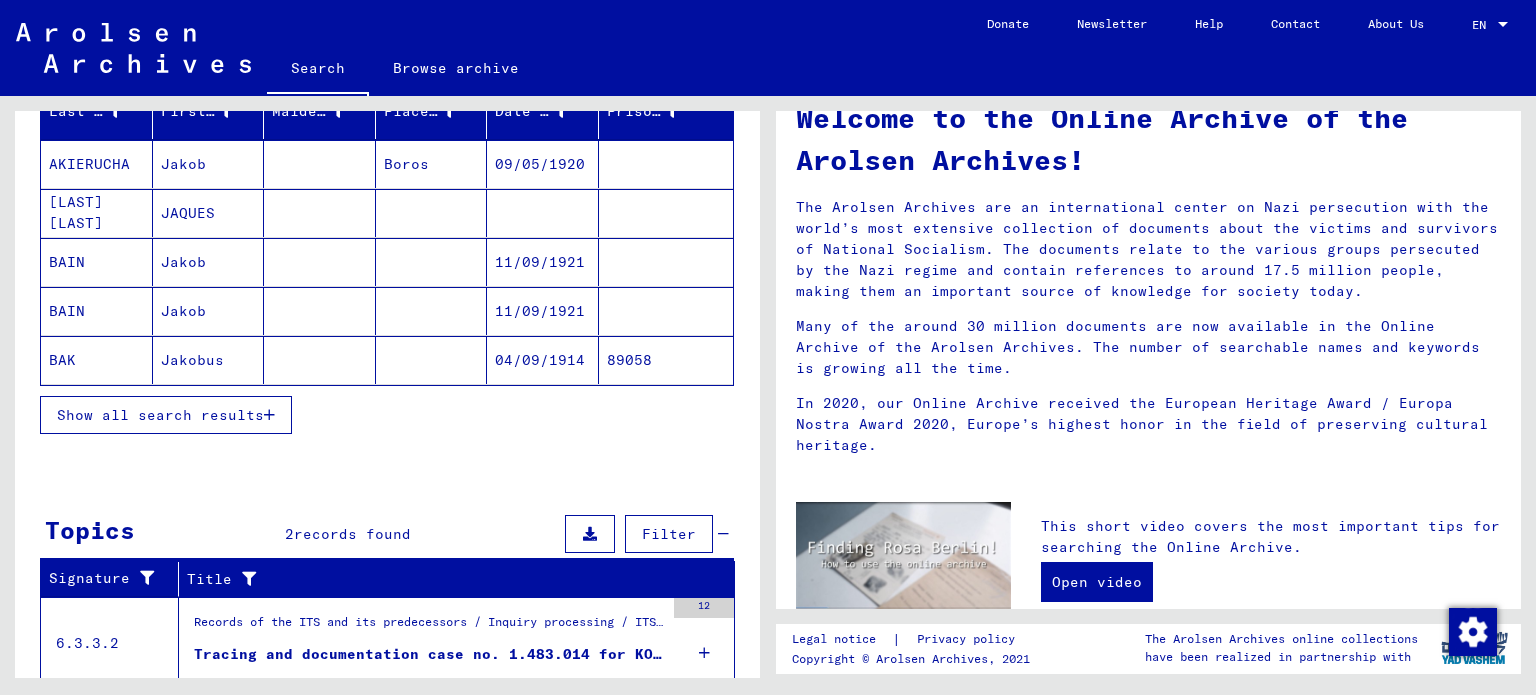 scroll, scrollTop: 270, scrollLeft: 0, axis: vertical 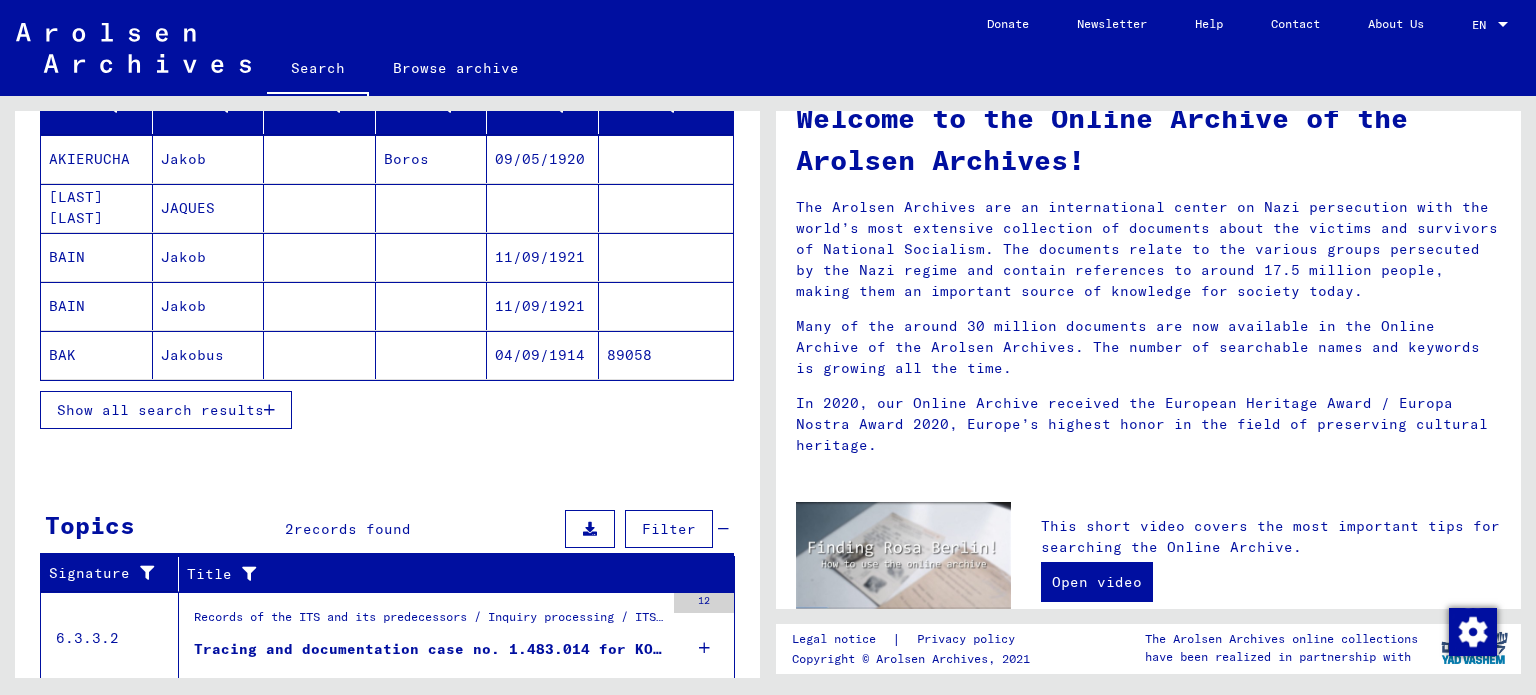 click on "Show all search results" at bounding box center (166, 410) 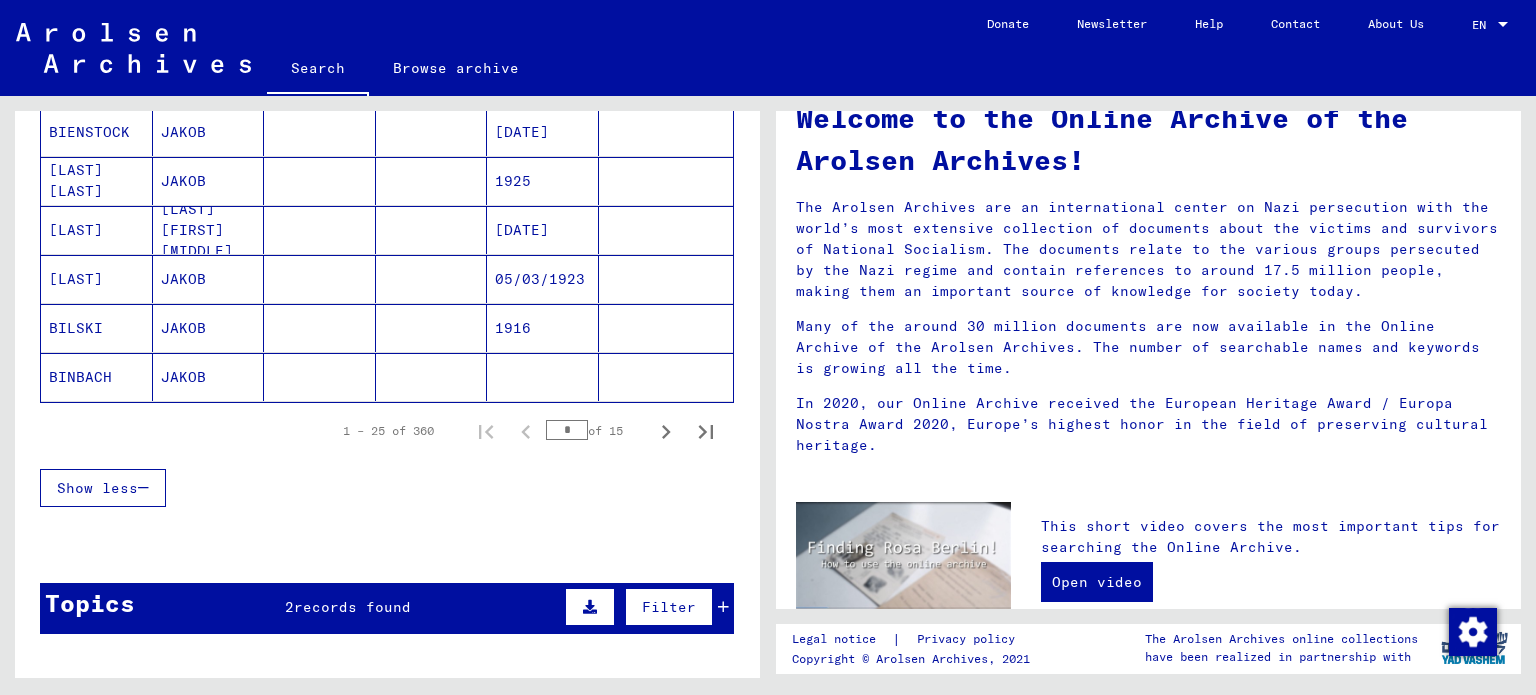 scroll, scrollTop: 1352, scrollLeft: 0, axis: vertical 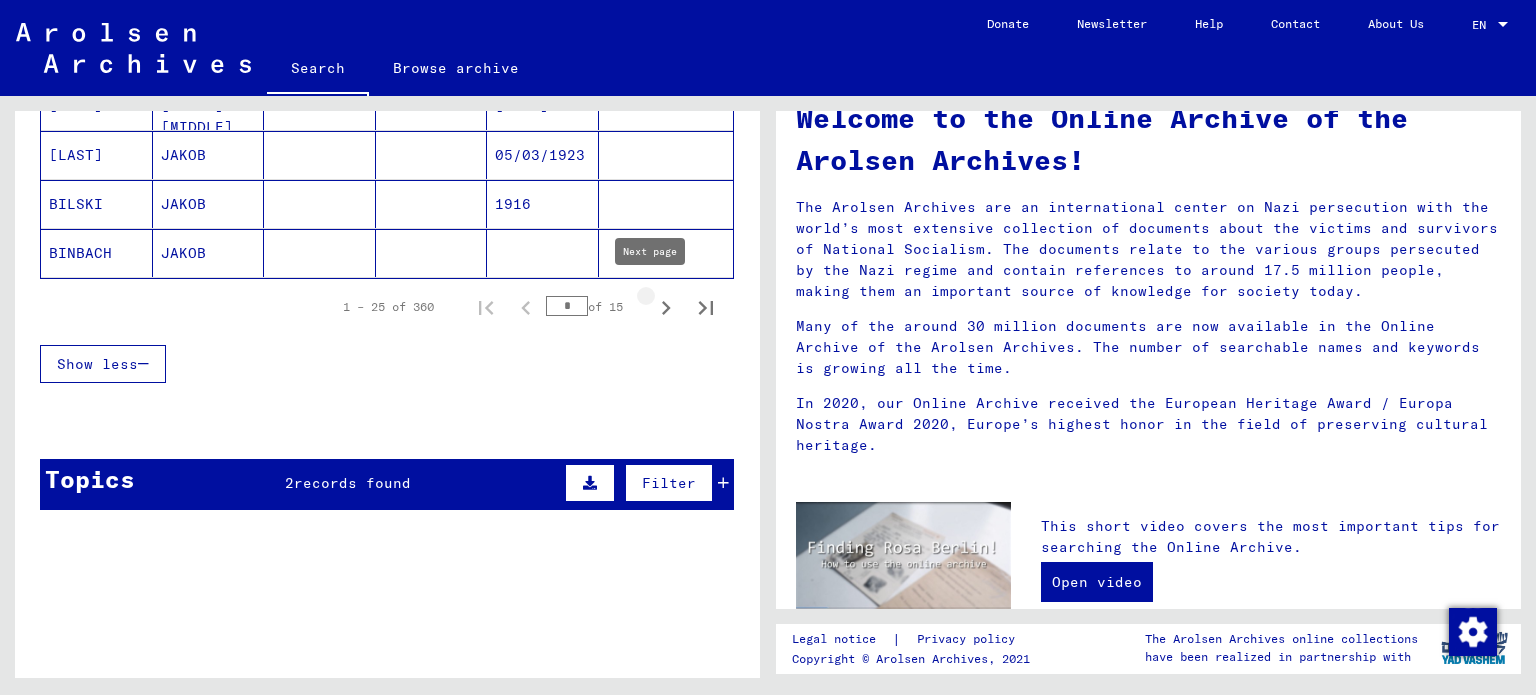 click 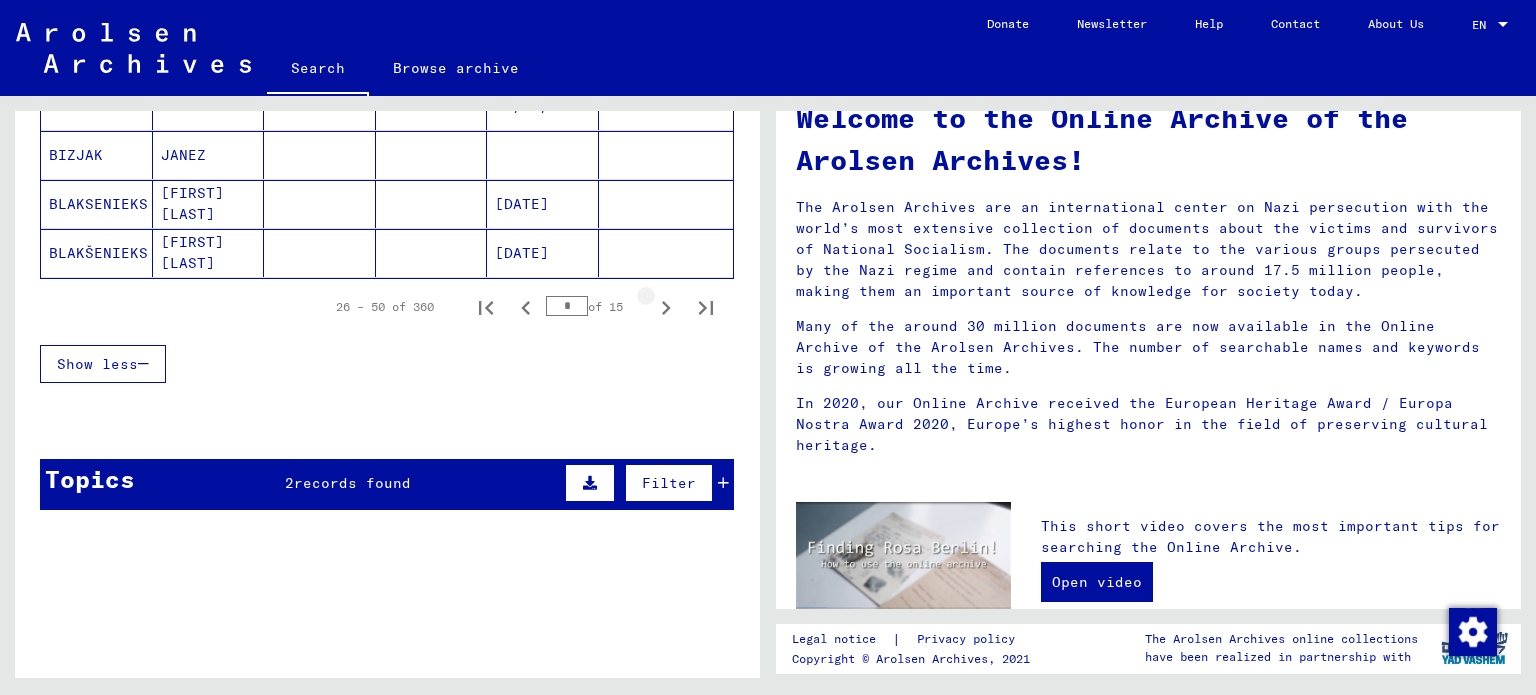 click 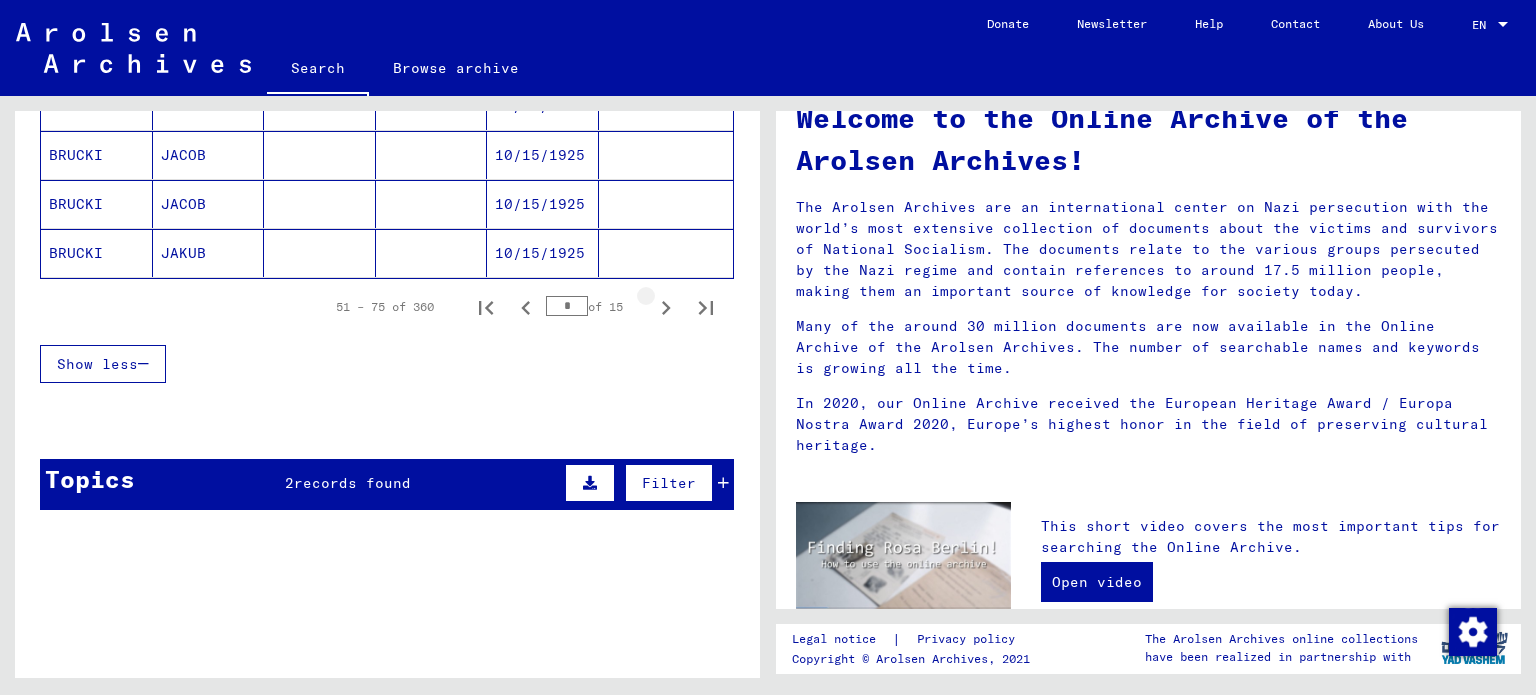 click 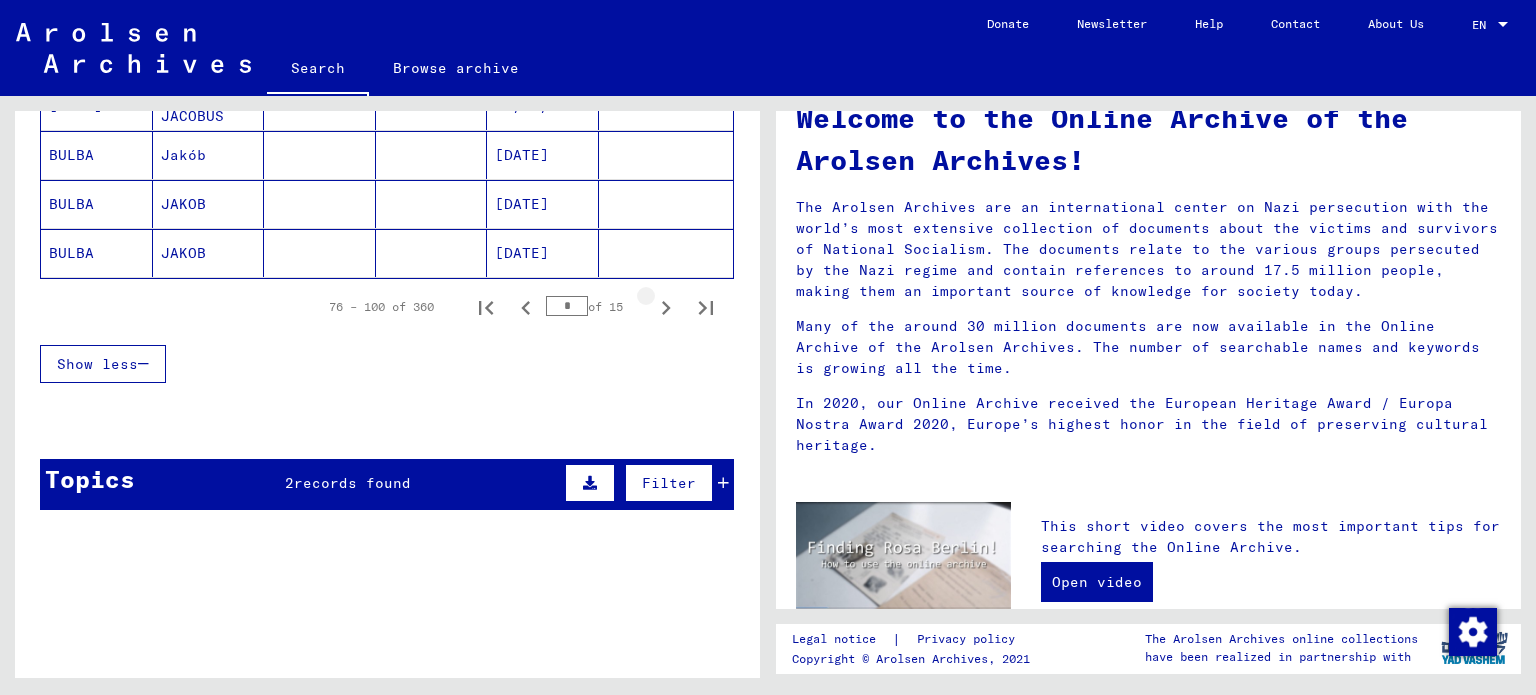 click 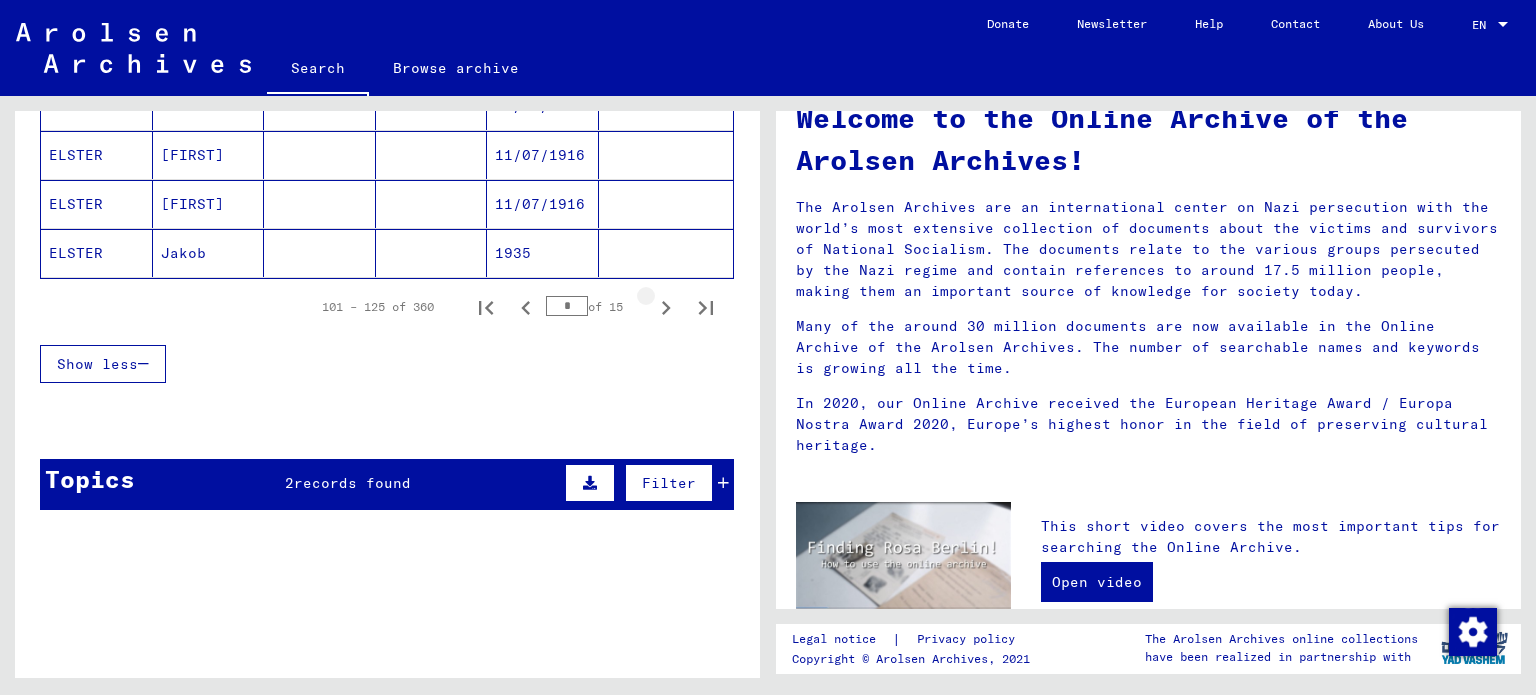 click 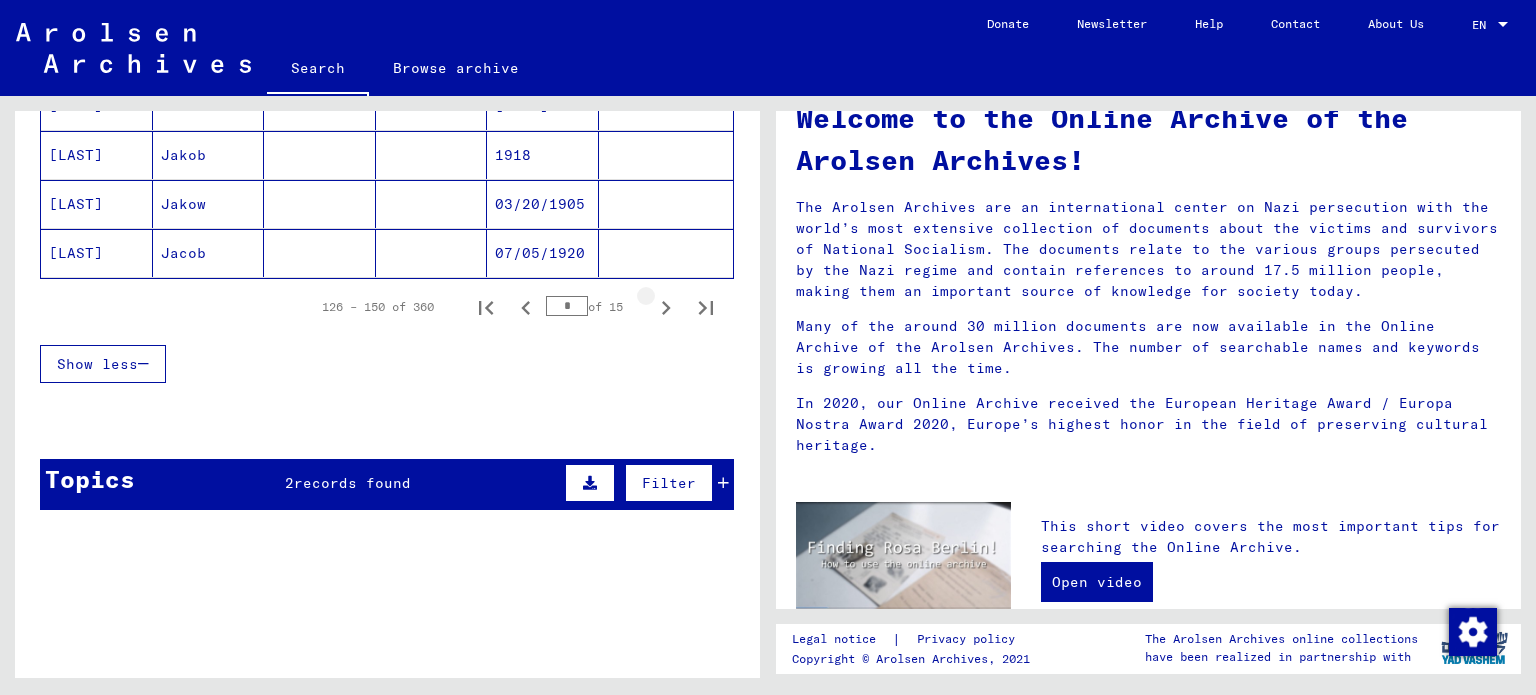 click 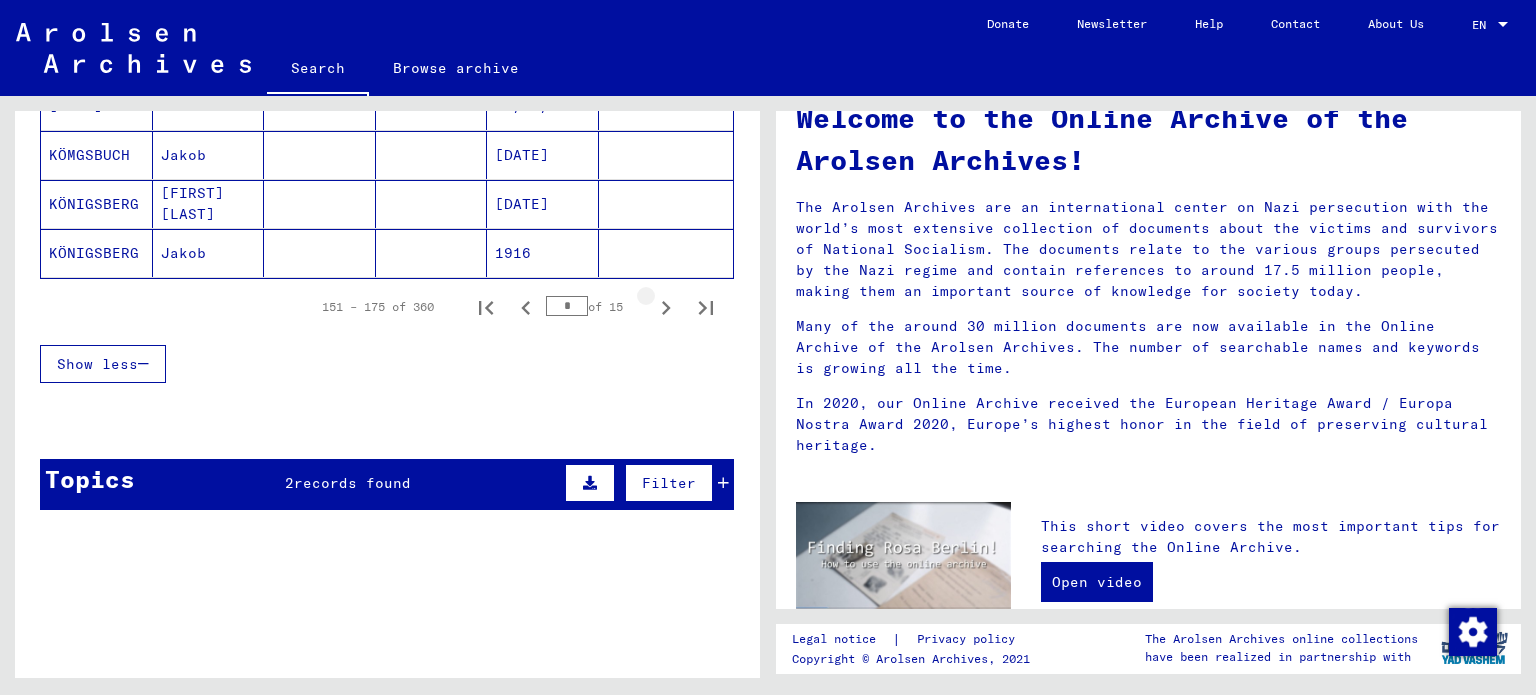 click 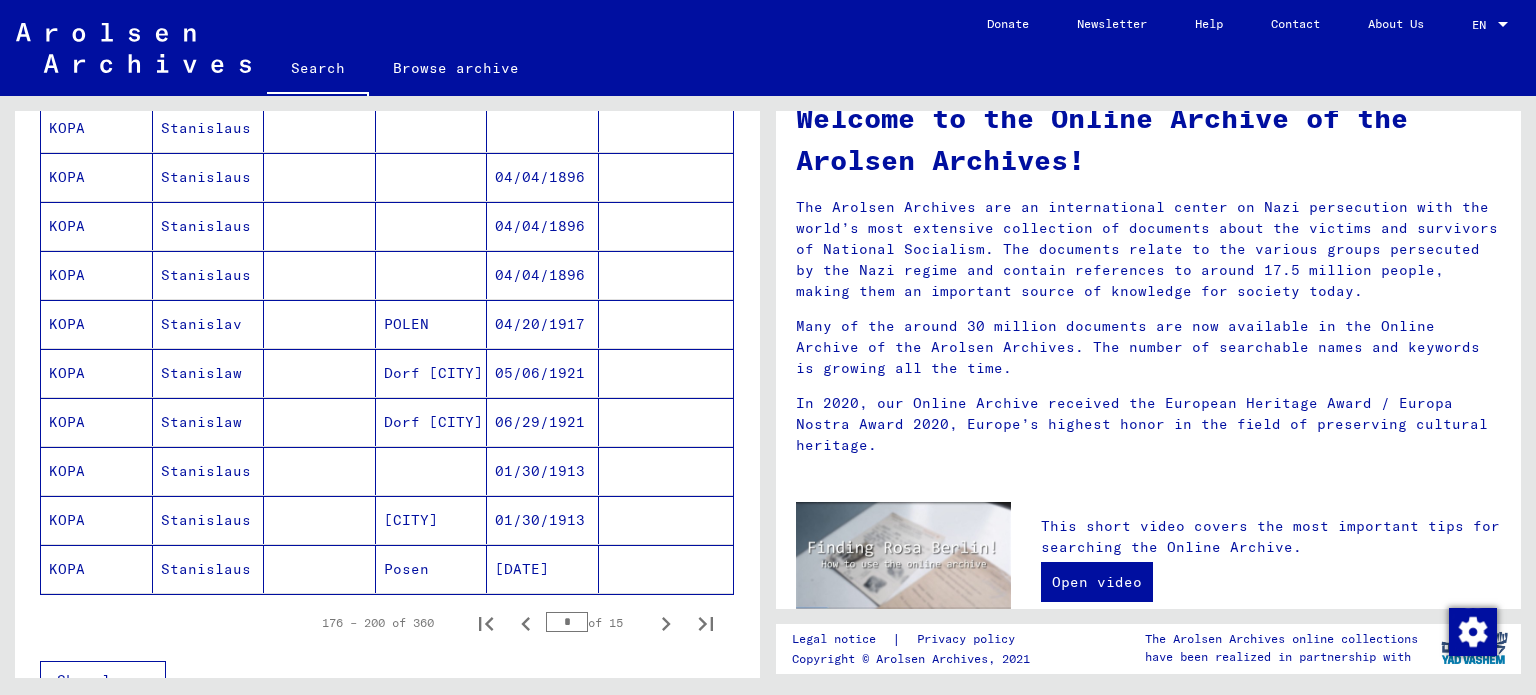 scroll, scrollTop: 1033, scrollLeft: 0, axis: vertical 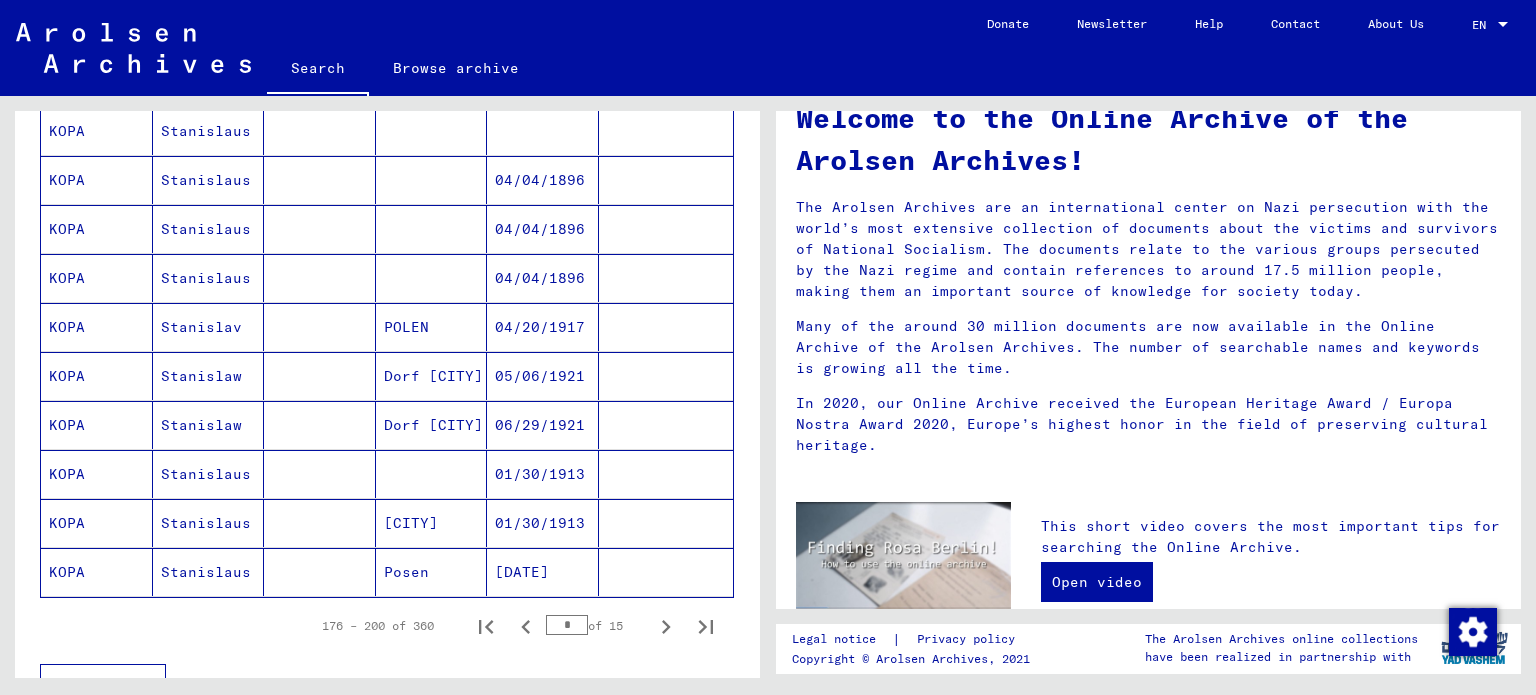 click on "Stanislaus" at bounding box center [209, 523] 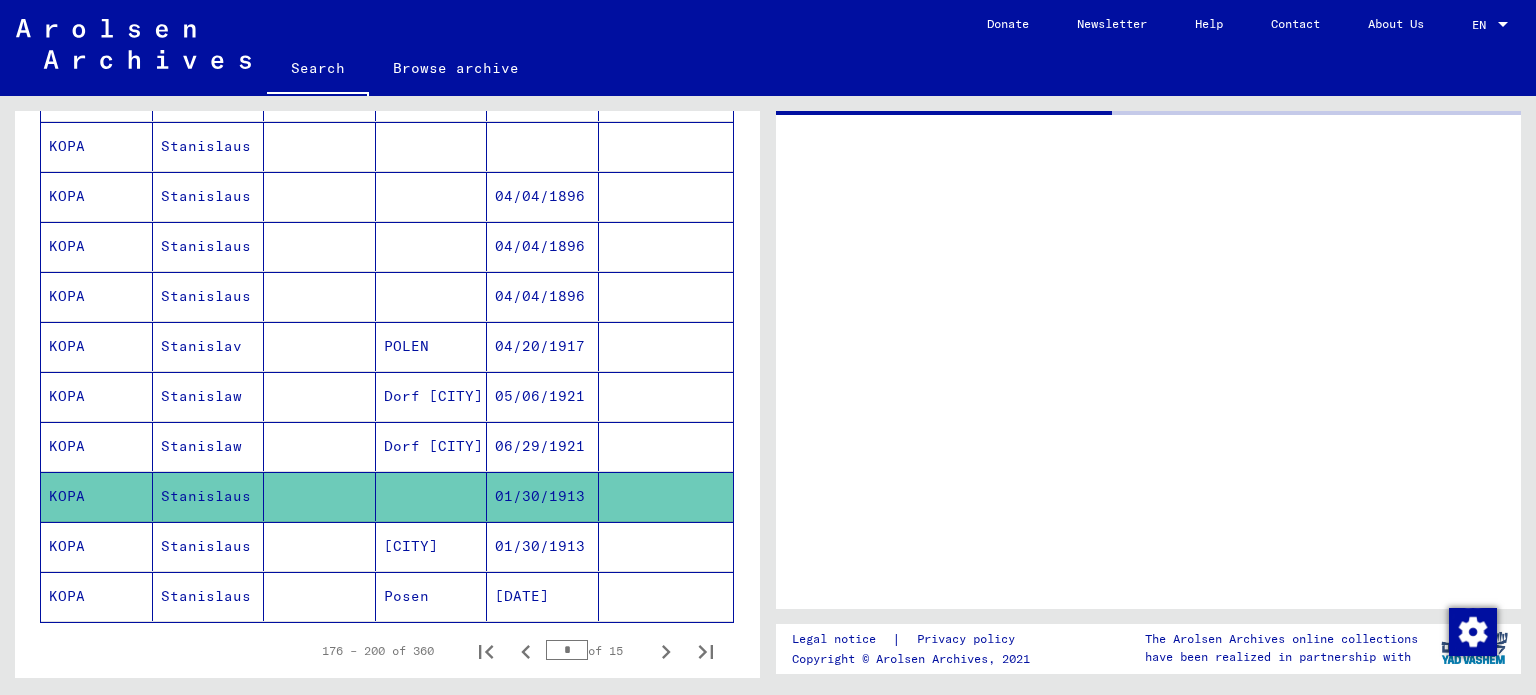 scroll, scrollTop: 0, scrollLeft: 0, axis: both 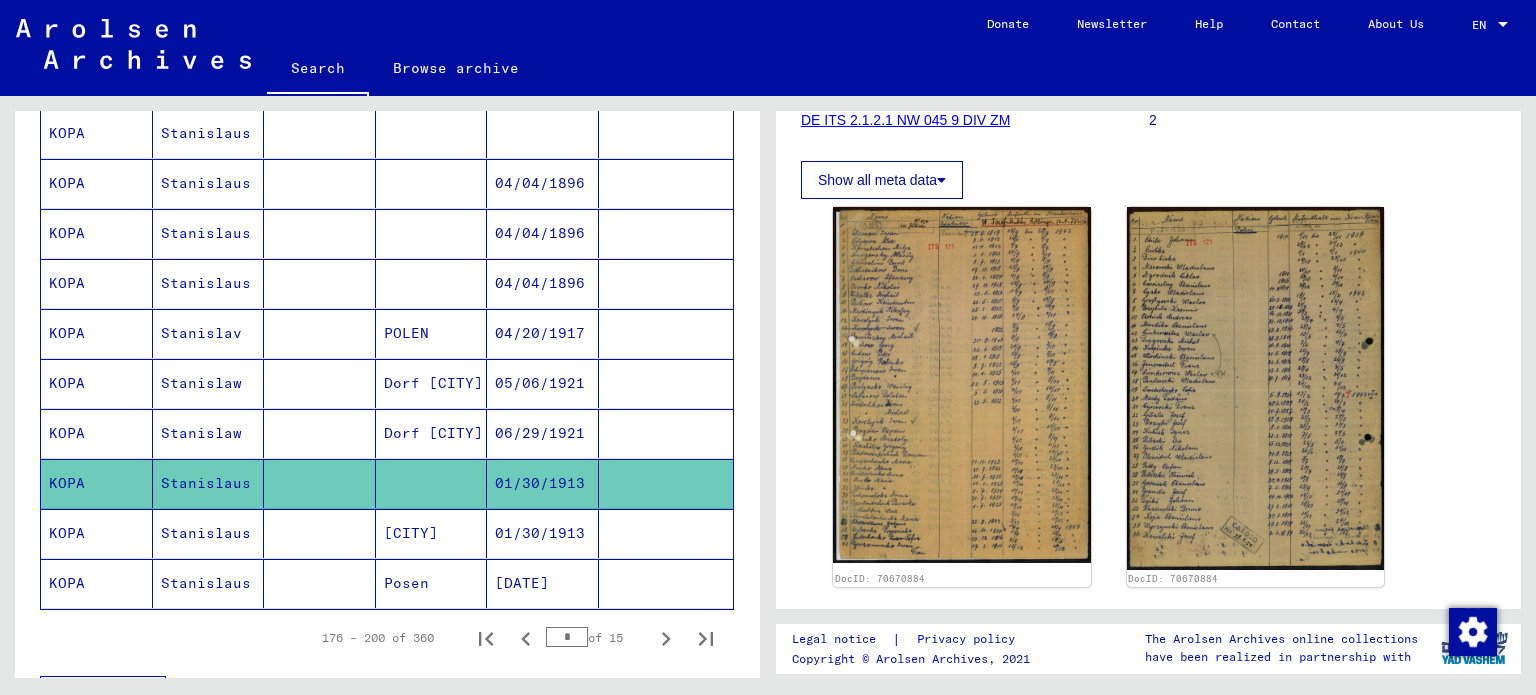 click on "[CITY]" at bounding box center [432, 583] 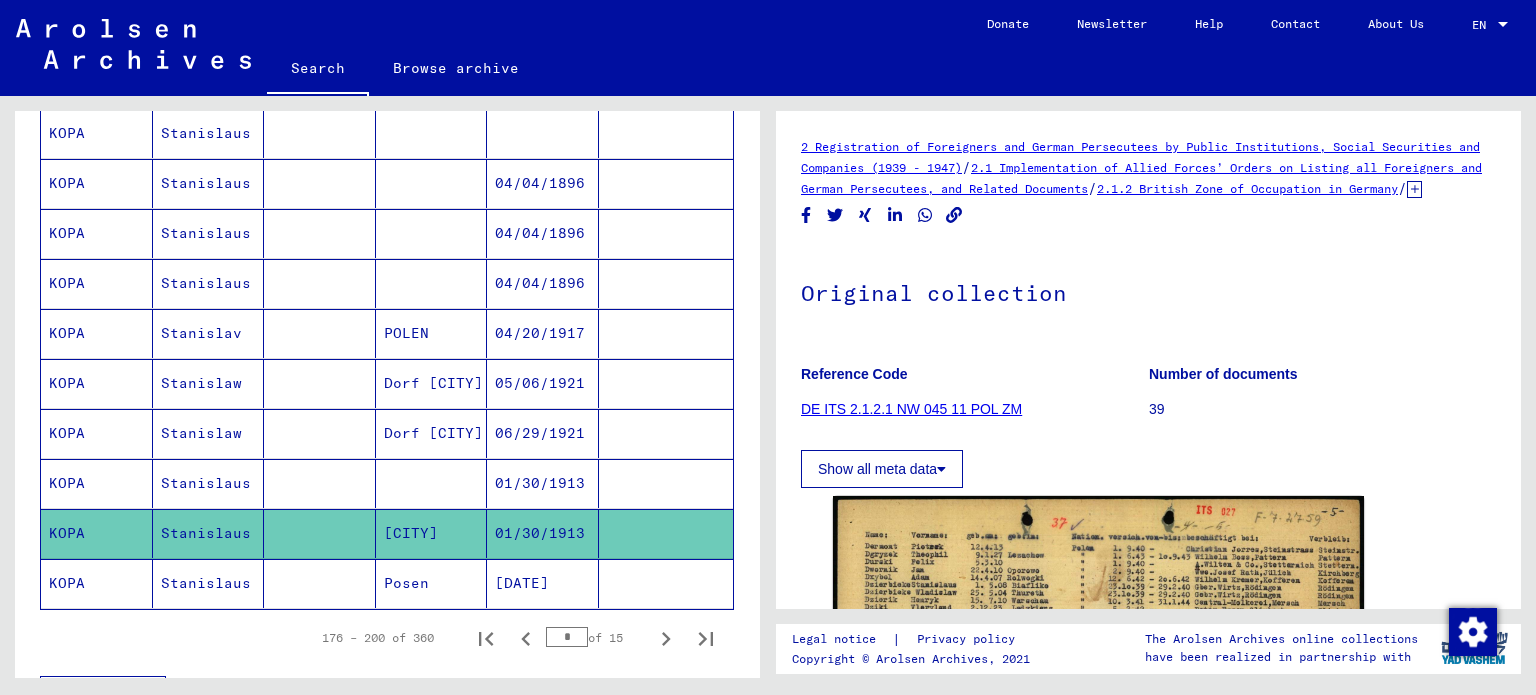 scroll, scrollTop: 0, scrollLeft: 0, axis: both 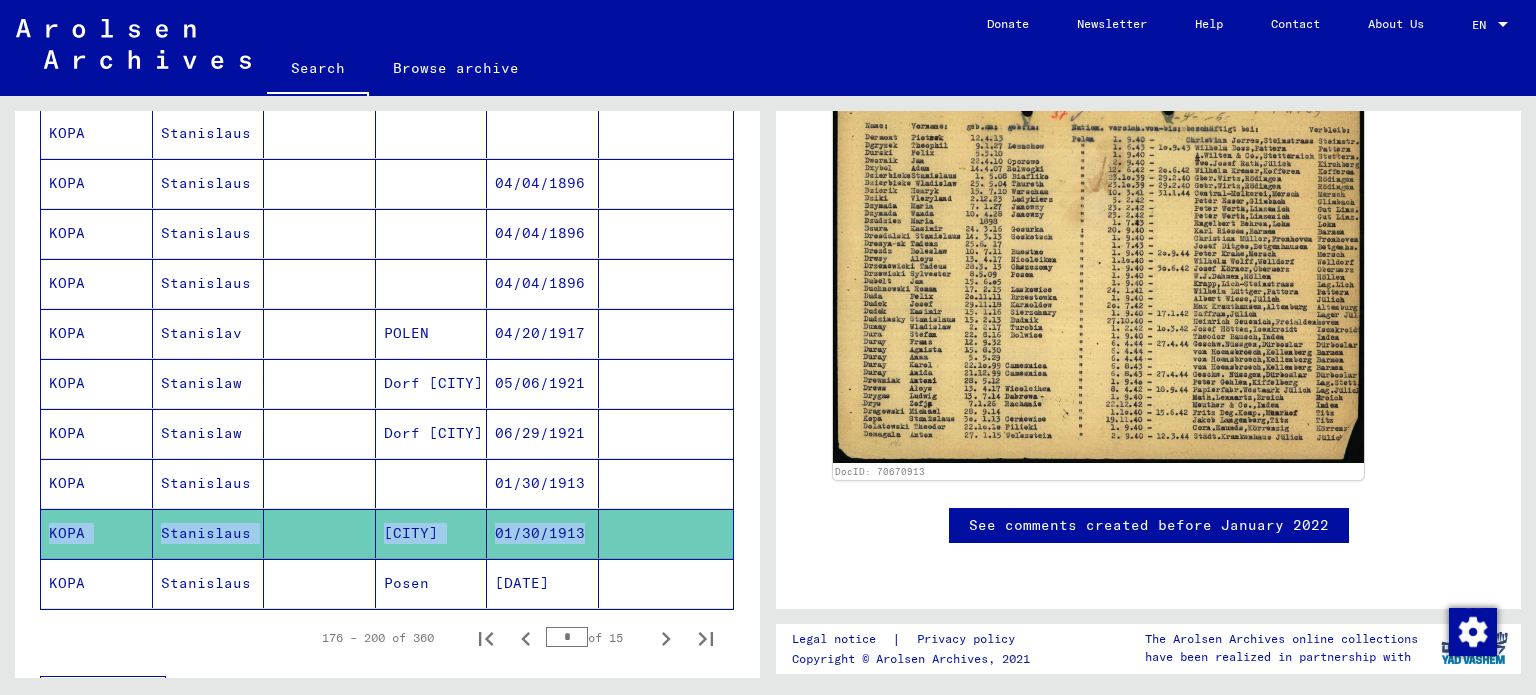 drag, startPoint x: 736, startPoint y: 468, endPoint x: 763, endPoint y: 519, distance: 57.706154 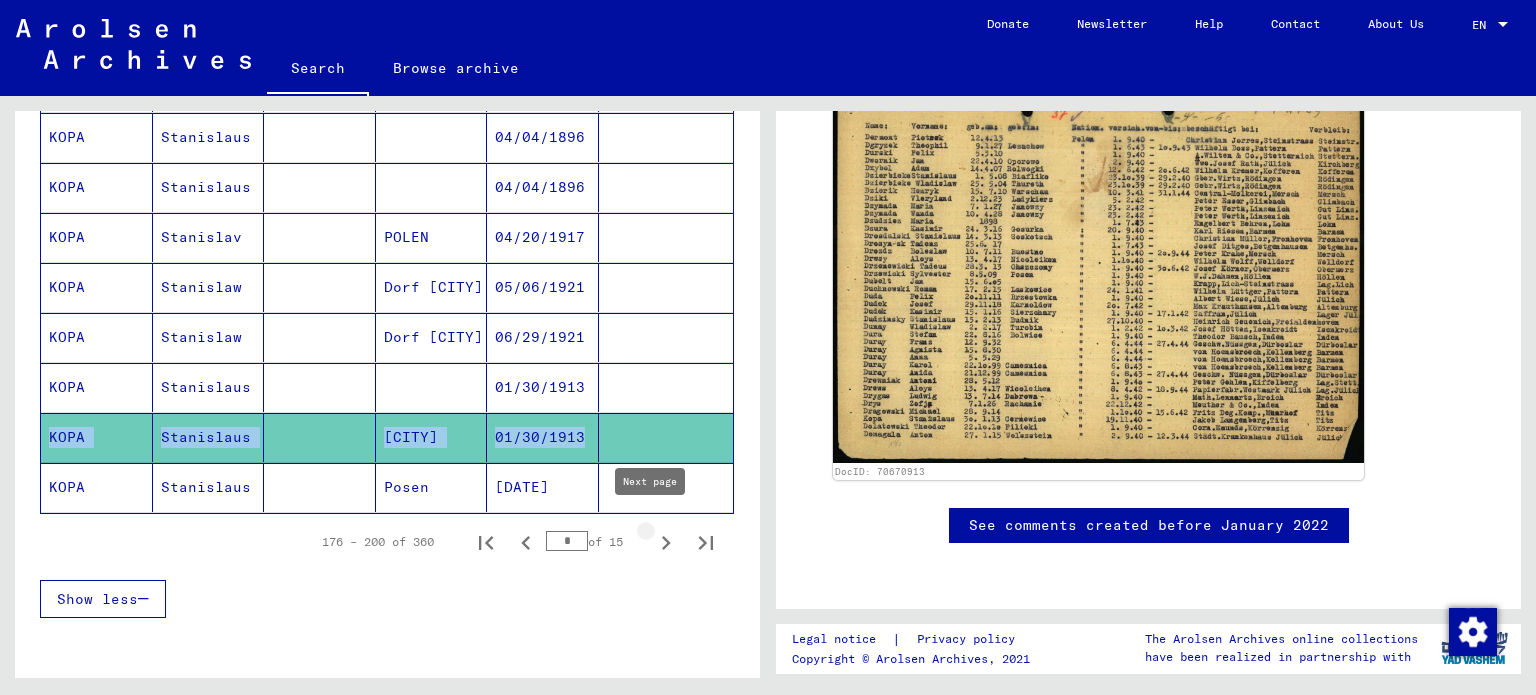 click 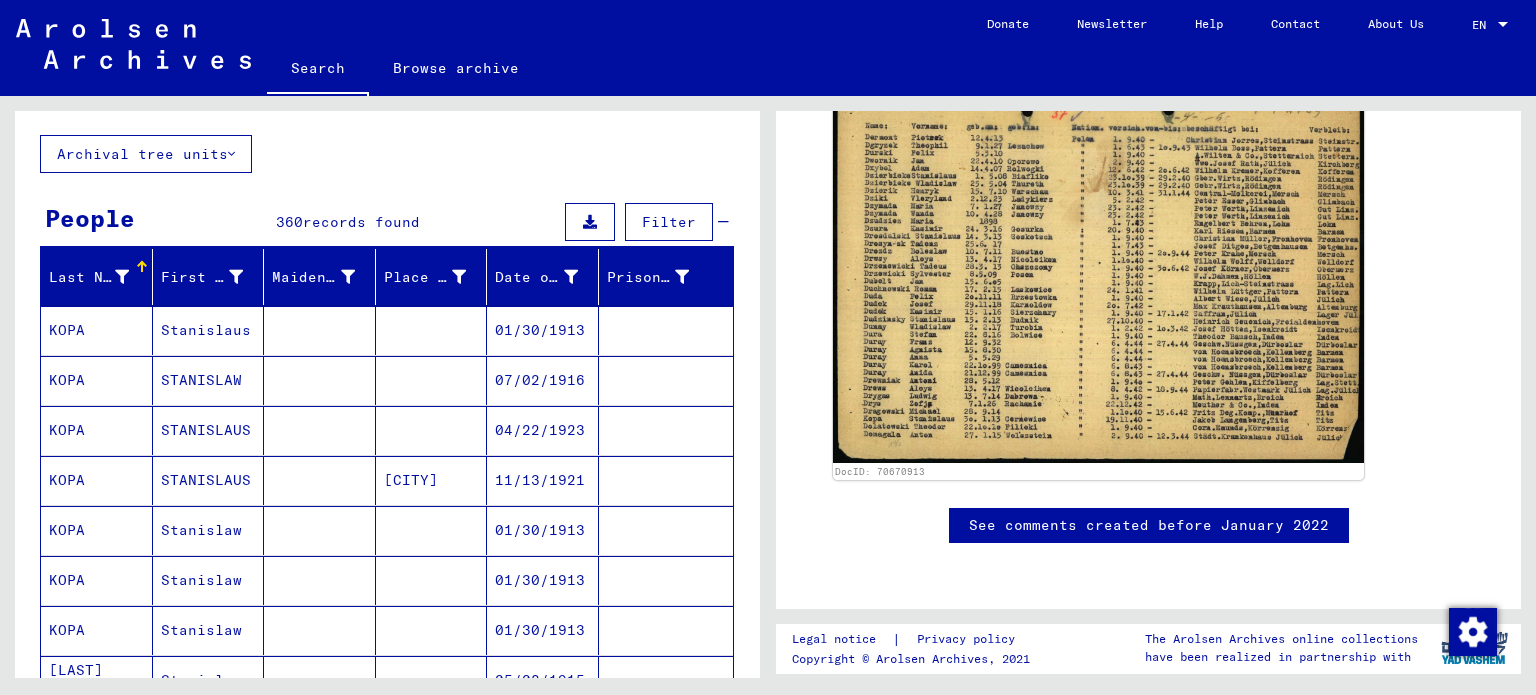 scroll, scrollTop: 96, scrollLeft: 0, axis: vertical 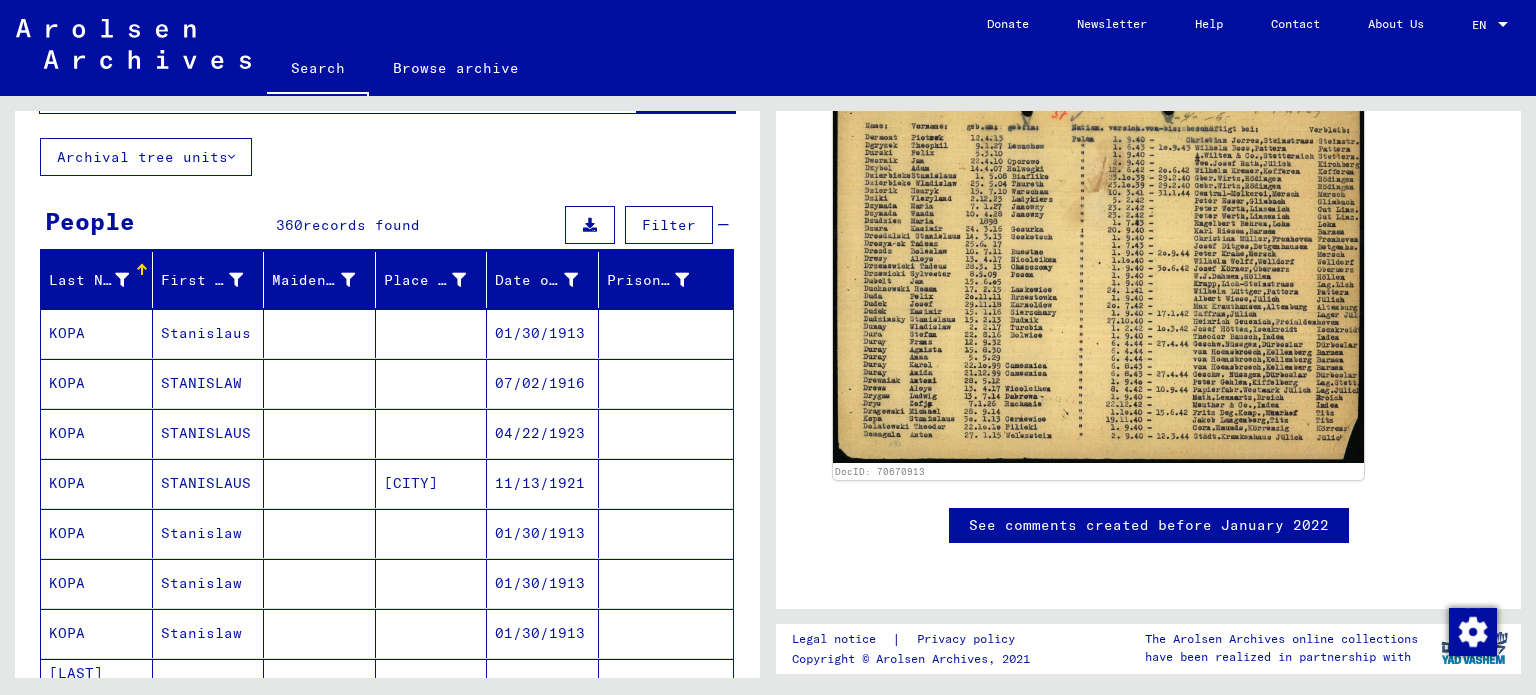 click on "01/30/1913" at bounding box center [543, 383] 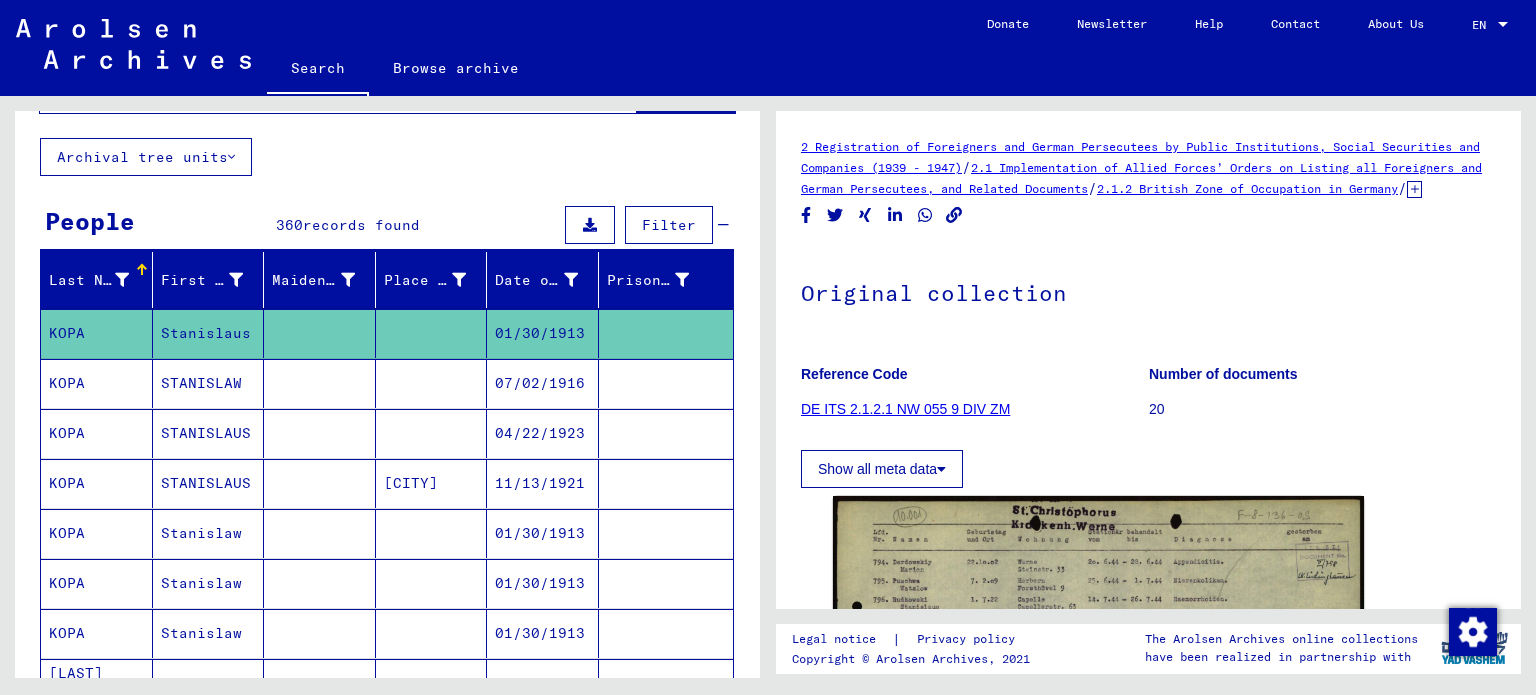 scroll, scrollTop: 0, scrollLeft: 0, axis: both 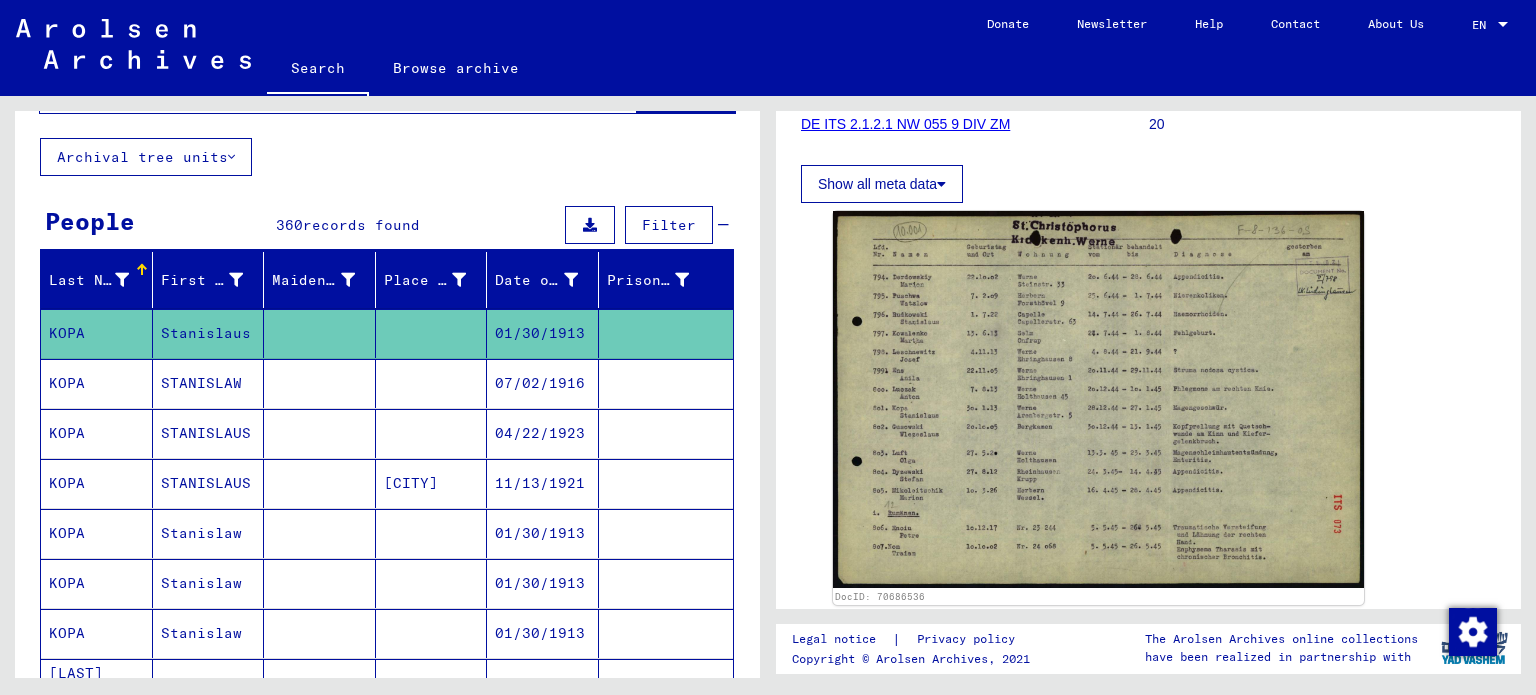 click on "07/02/1916" at bounding box center (543, 433) 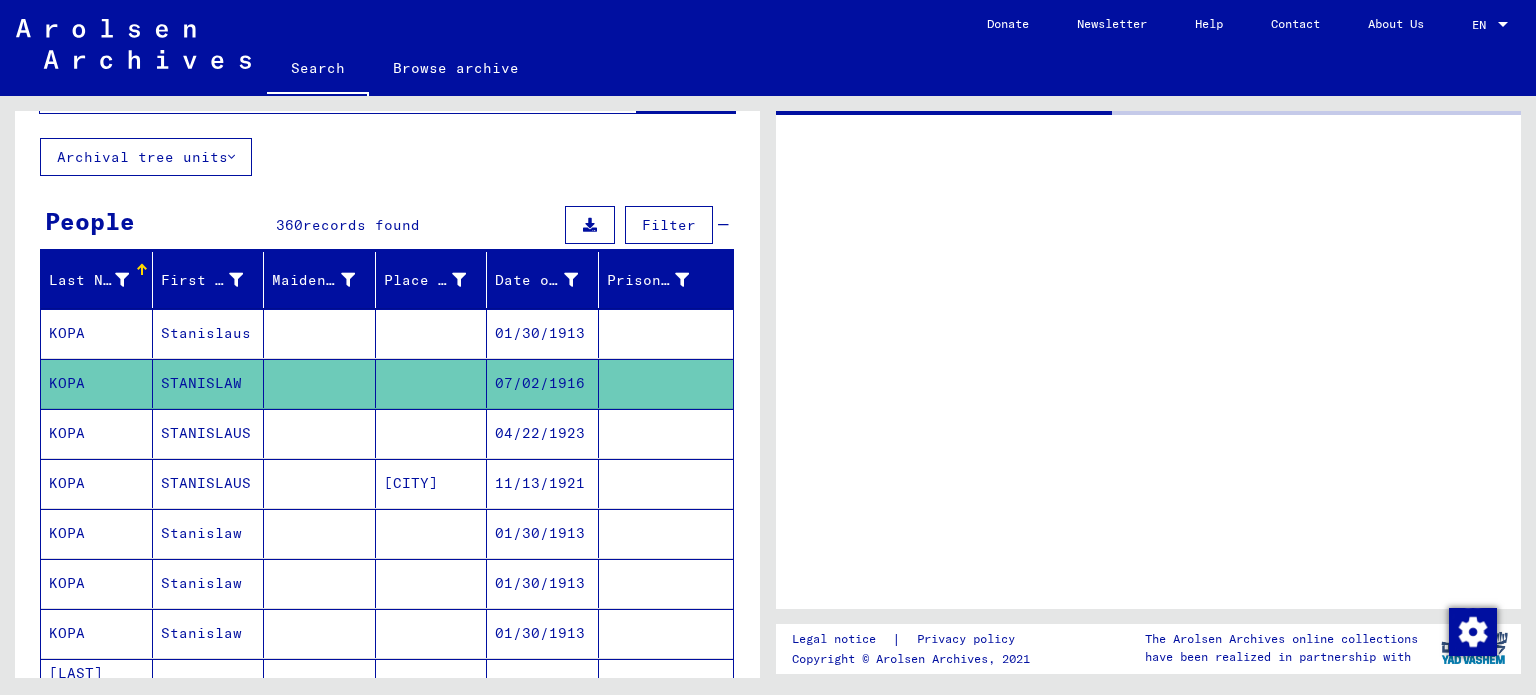 scroll, scrollTop: 0, scrollLeft: 0, axis: both 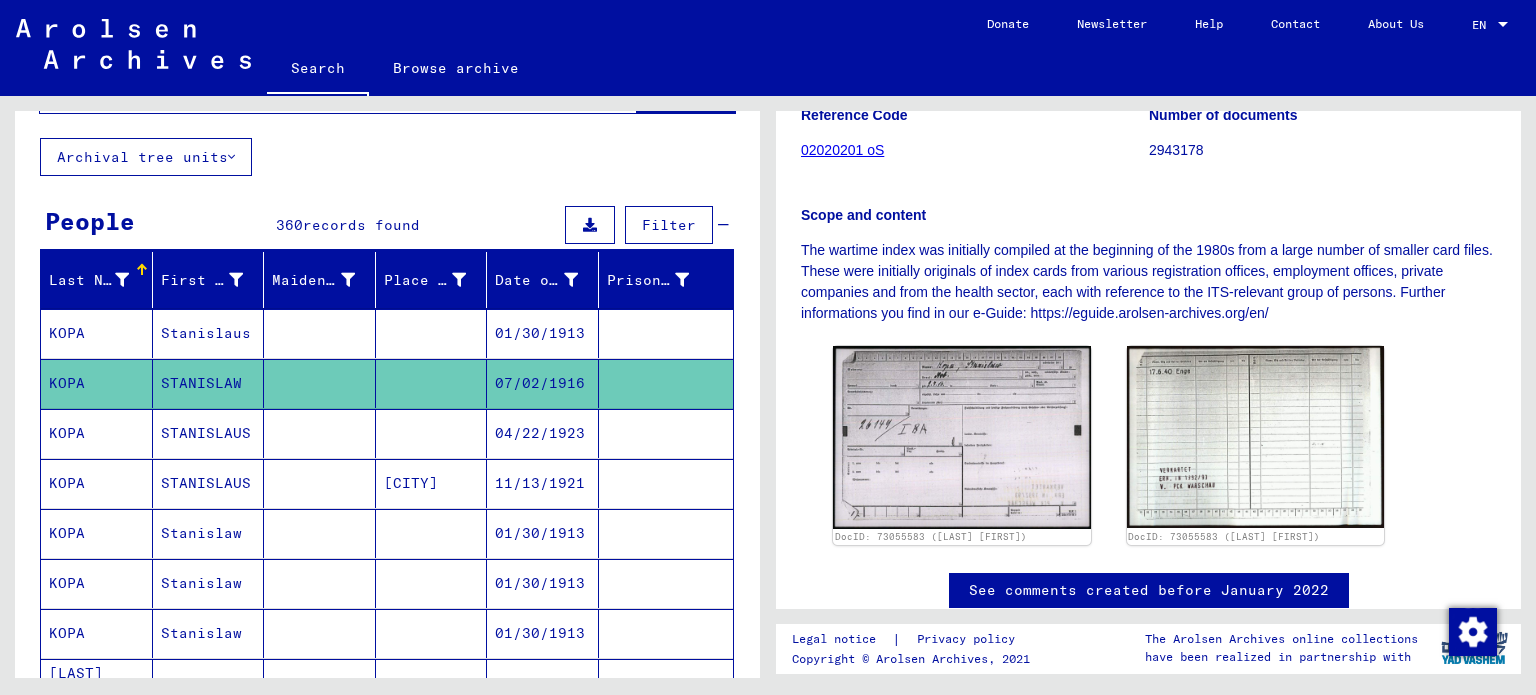 click on "01/30/1913" at bounding box center (543, 583) 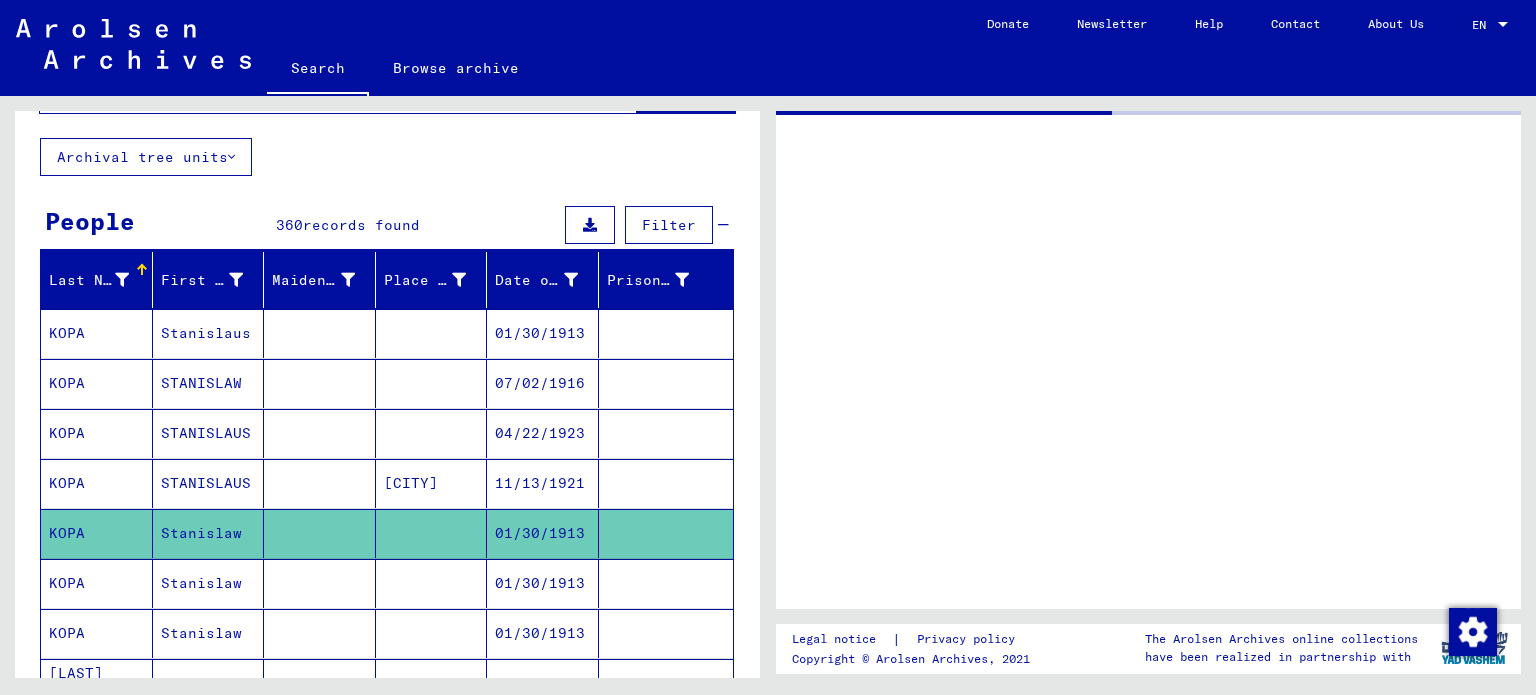 scroll, scrollTop: 0, scrollLeft: 0, axis: both 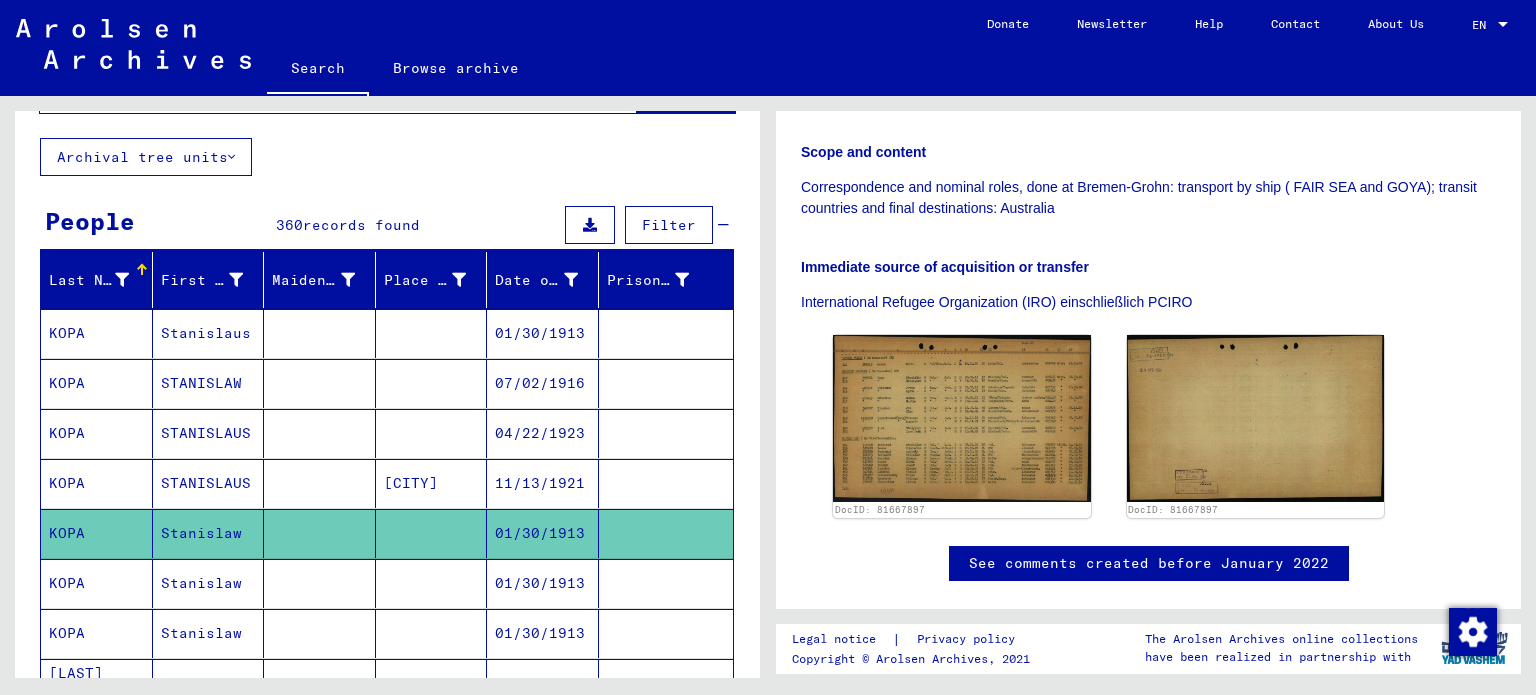 click on "01/30/1913" at bounding box center [543, 633] 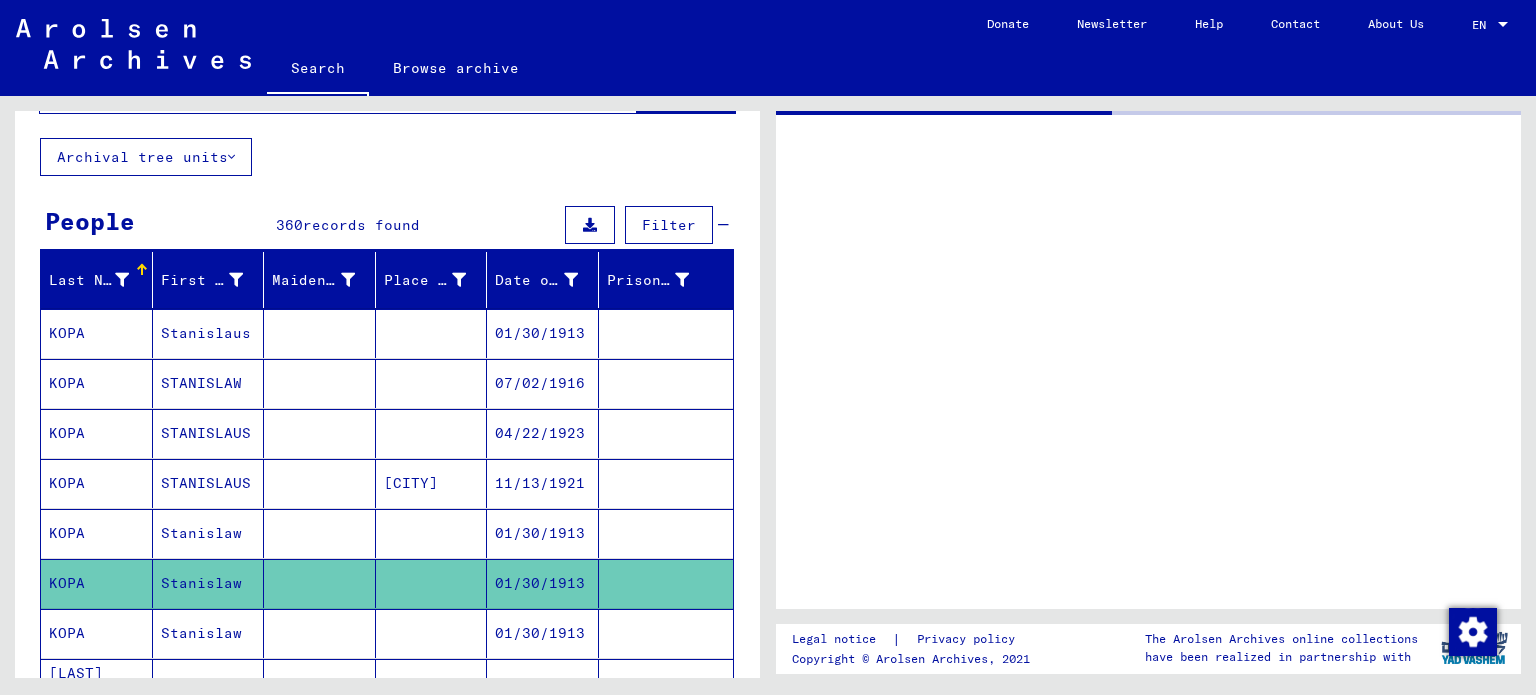 scroll, scrollTop: 0, scrollLeft: 0, axis: both 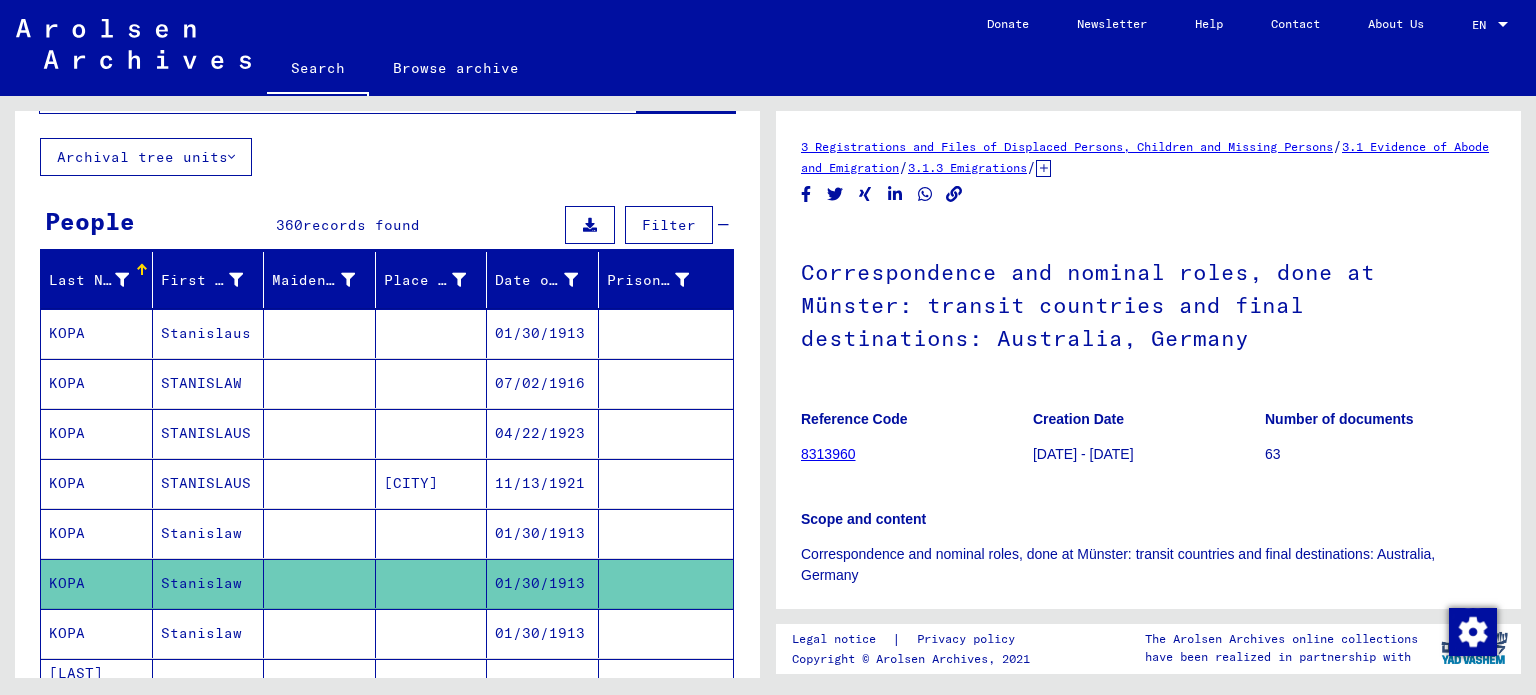 click on "01/30/1913" at bounding box center (543, 683) 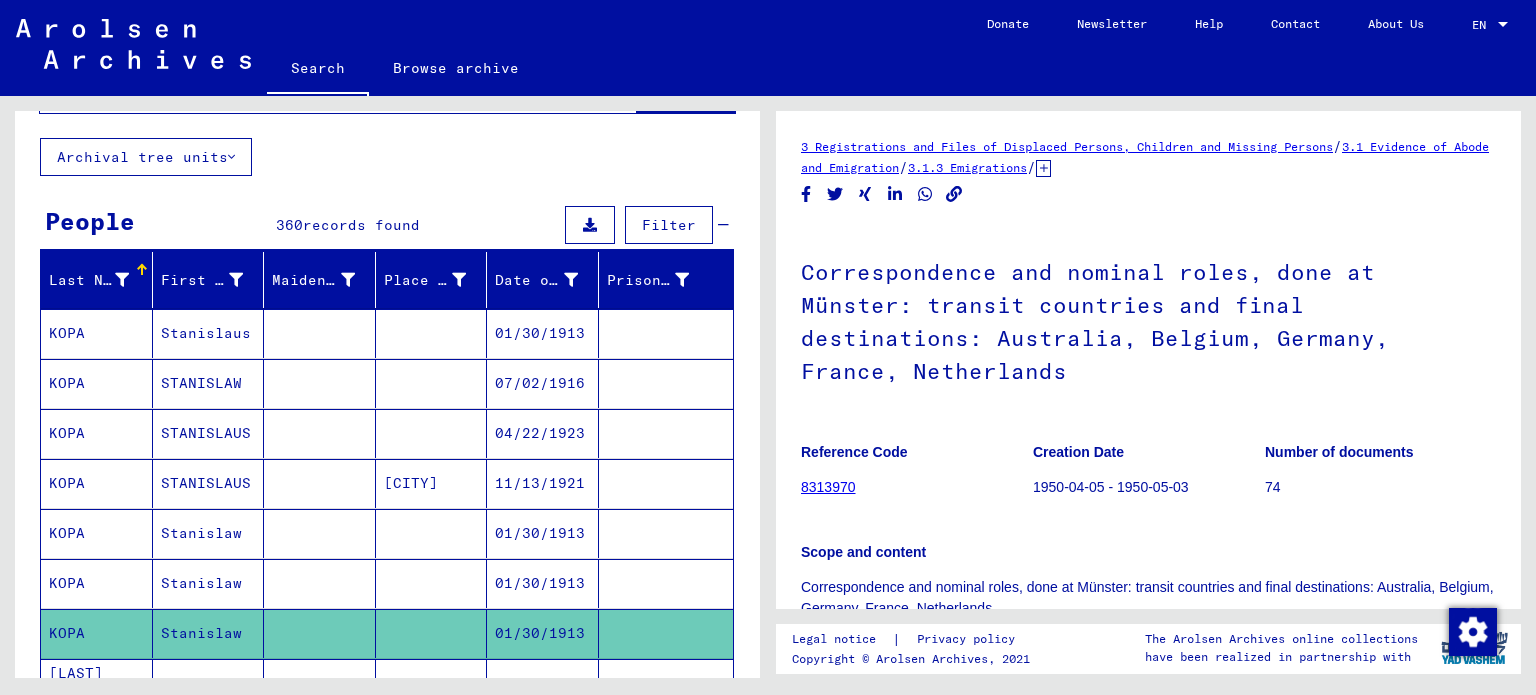scroll, scrollTop: 0, scrollLeft: 0, axis: both 